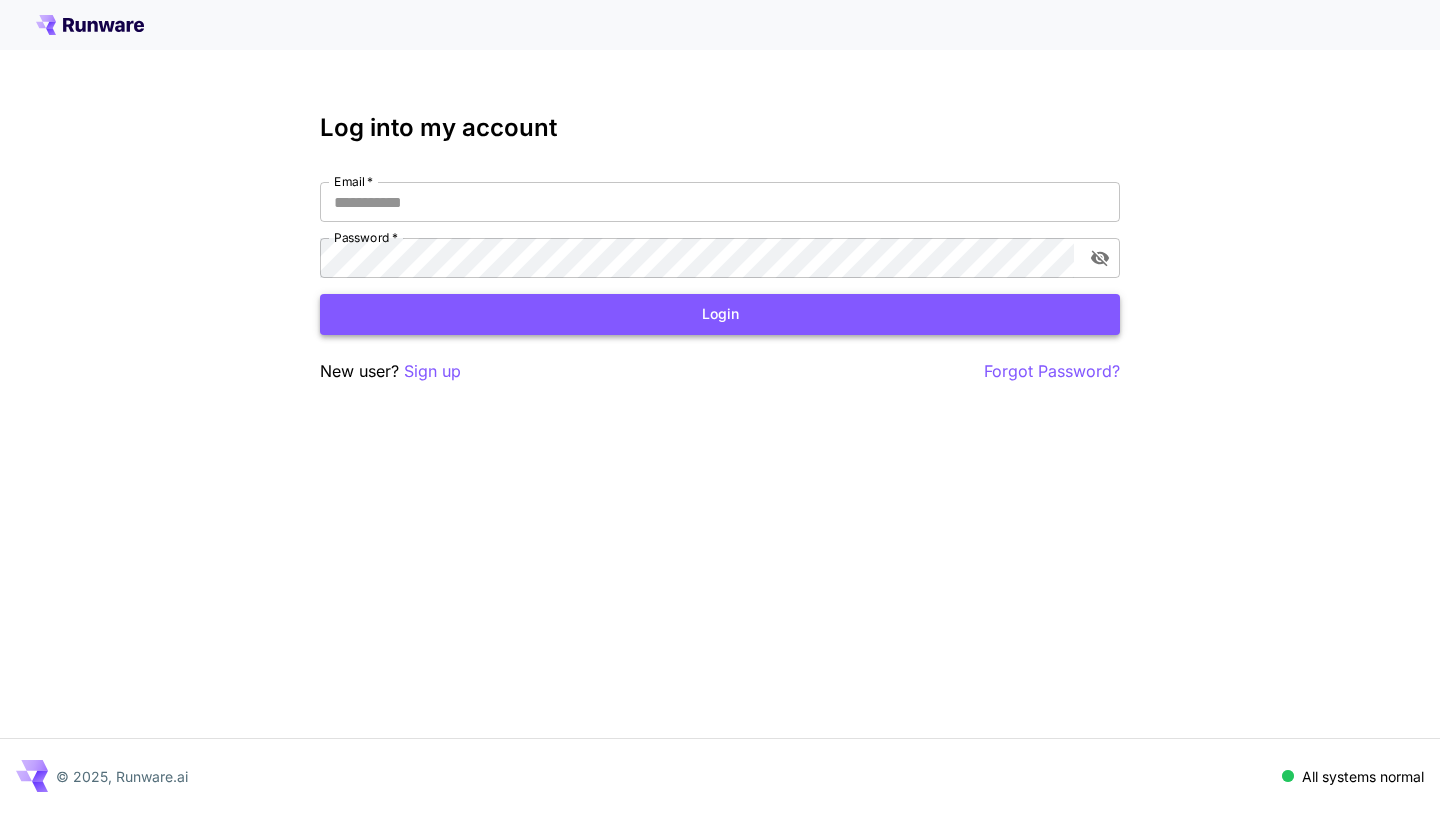 scroll, scrollTop: 0, scrollLeft: 0, axis: both 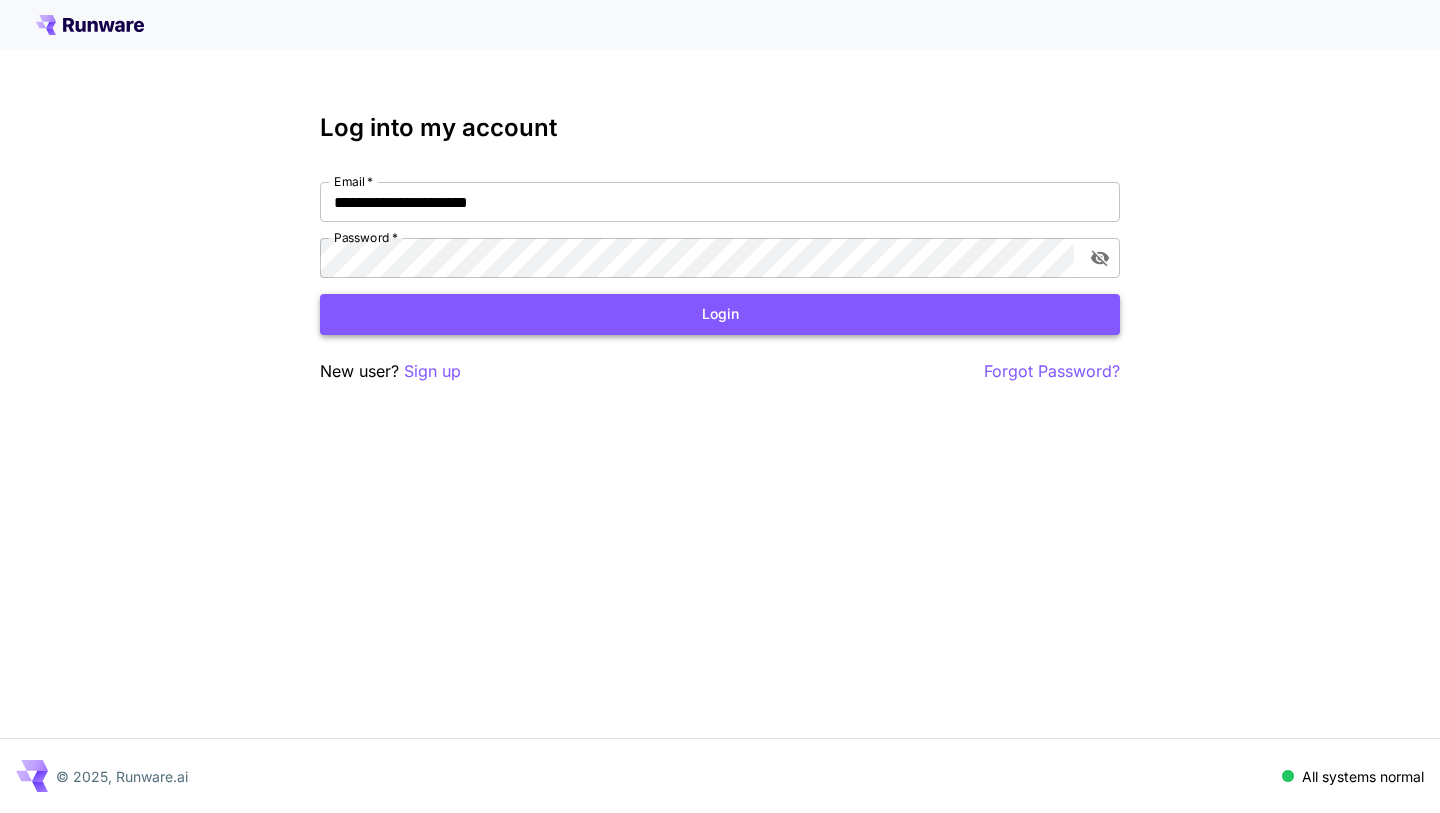 click on "Login" at bounding box center [720, 314] 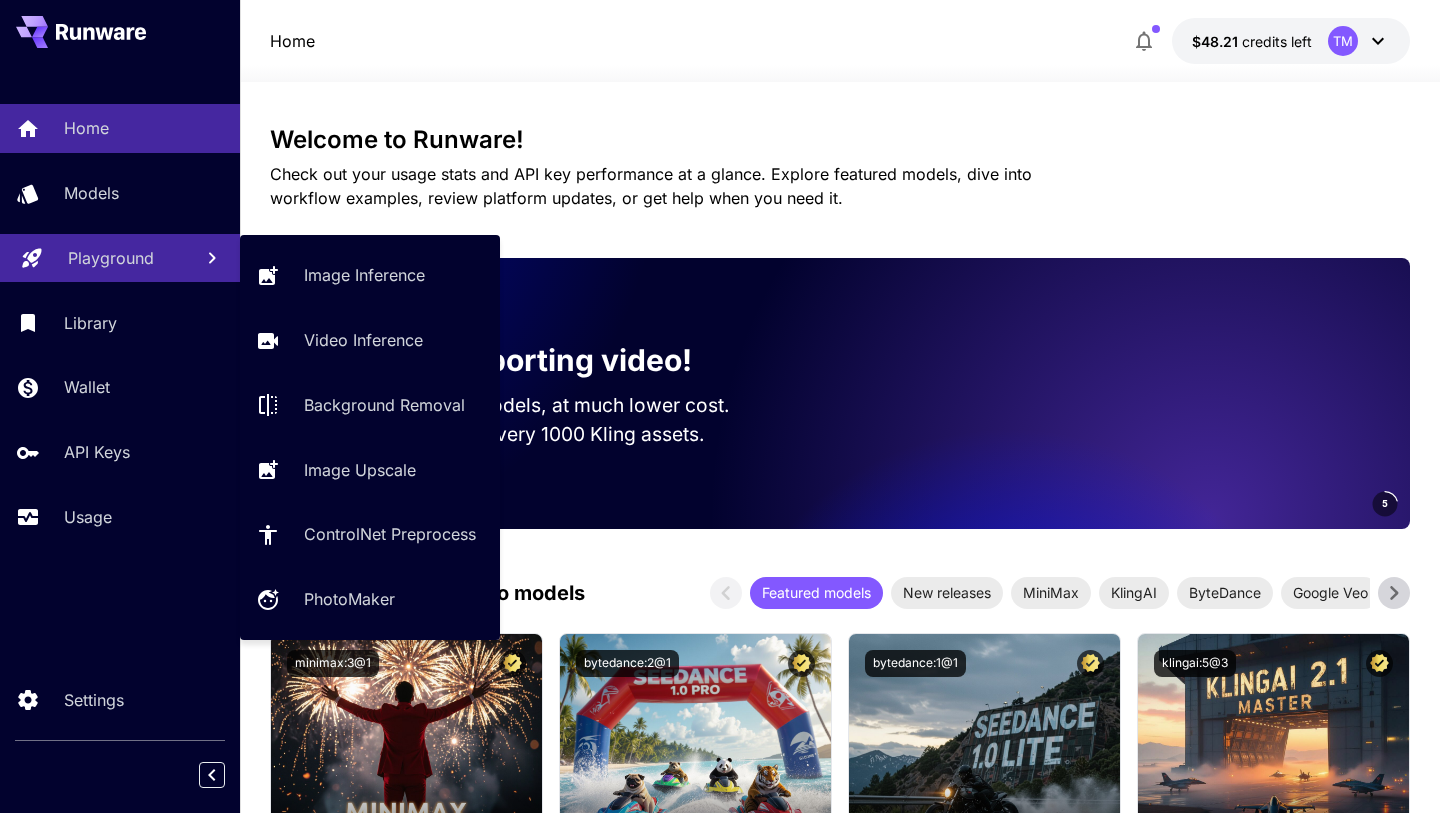 click on "Playground" at bounding box center (120, 258) 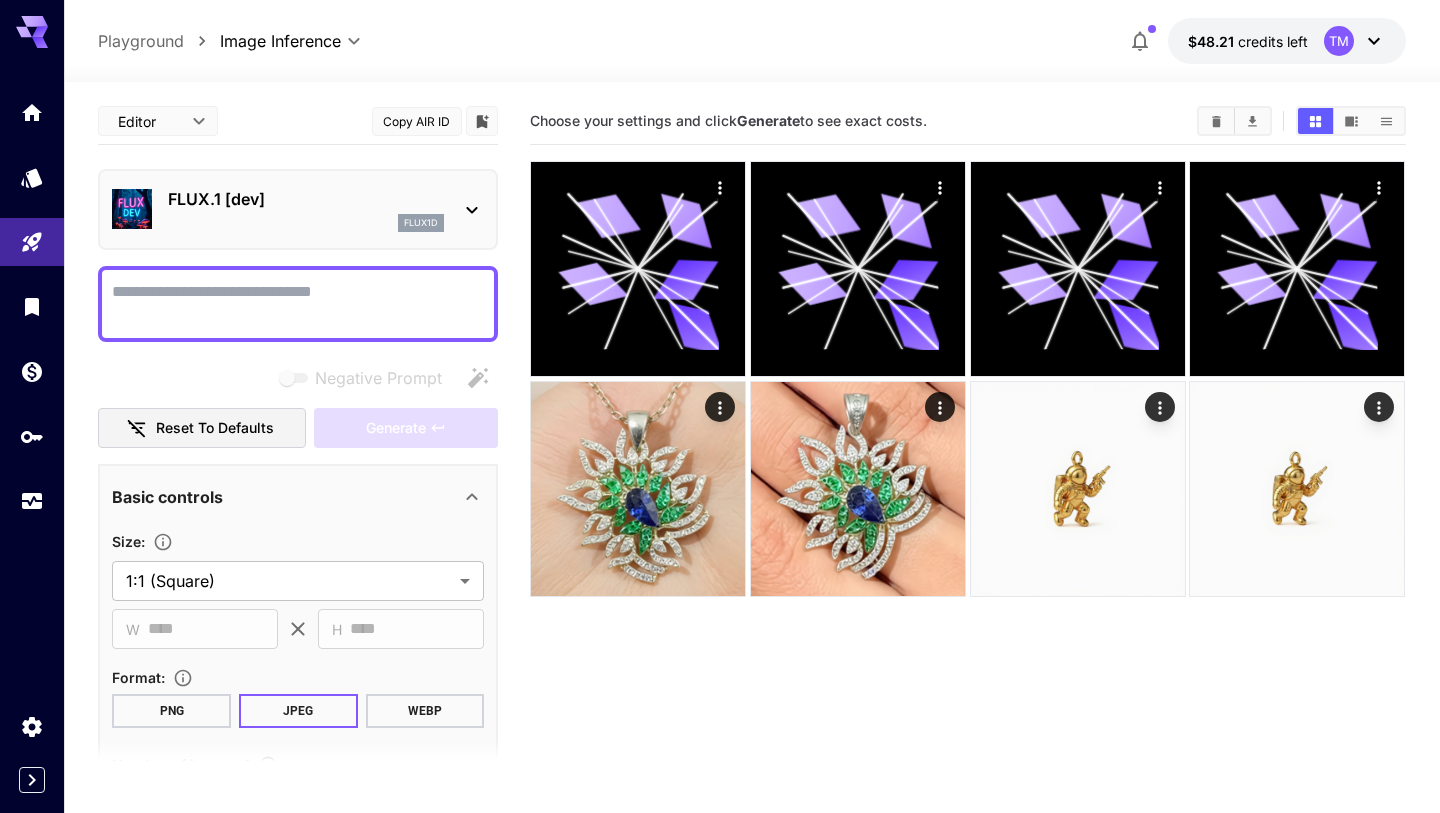 click on "FLUX.1 [dev]" at bounding box center (306, 199) 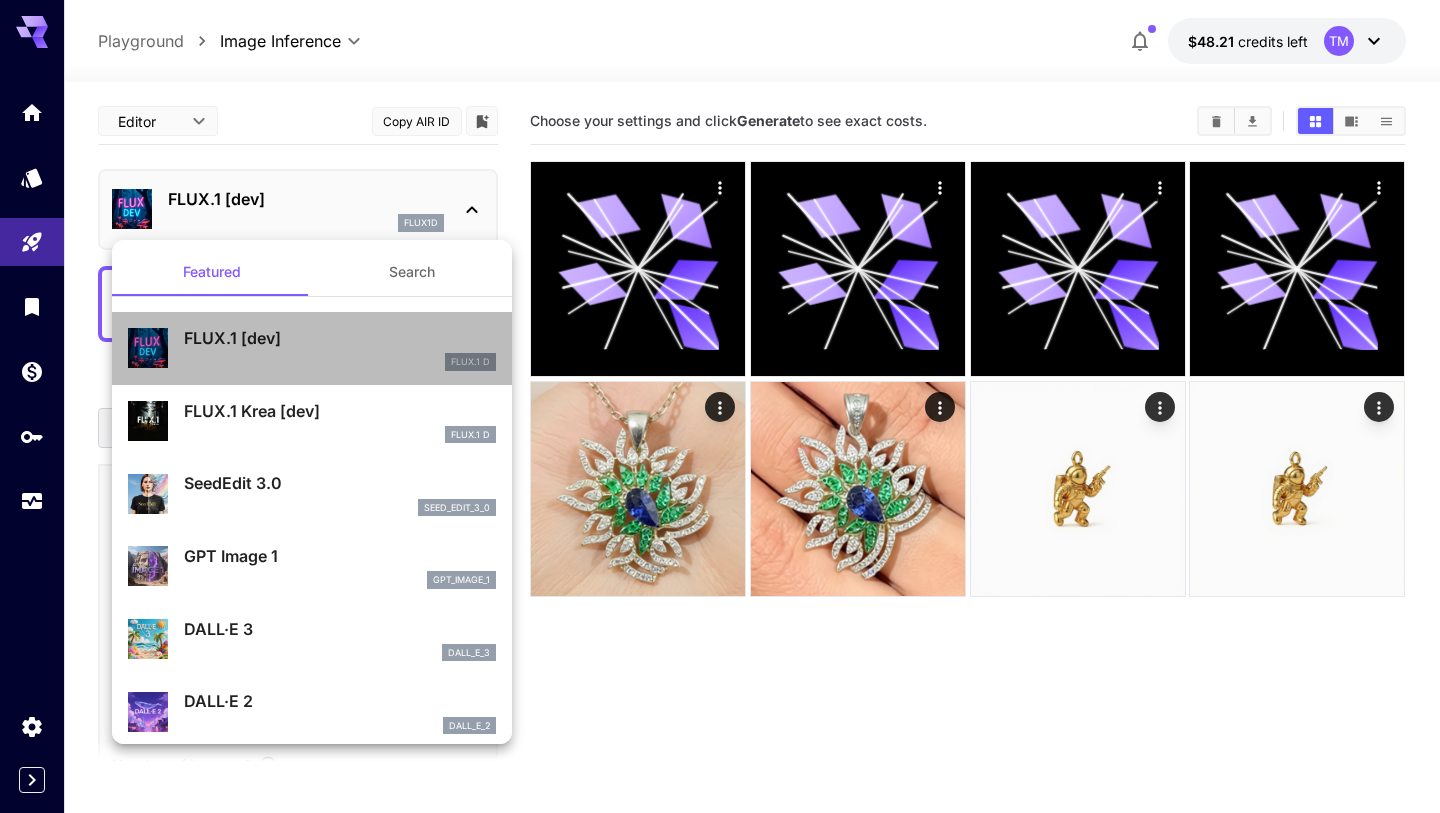 click on "FLUX.1 [dev]" at bounding box center [340, 338] 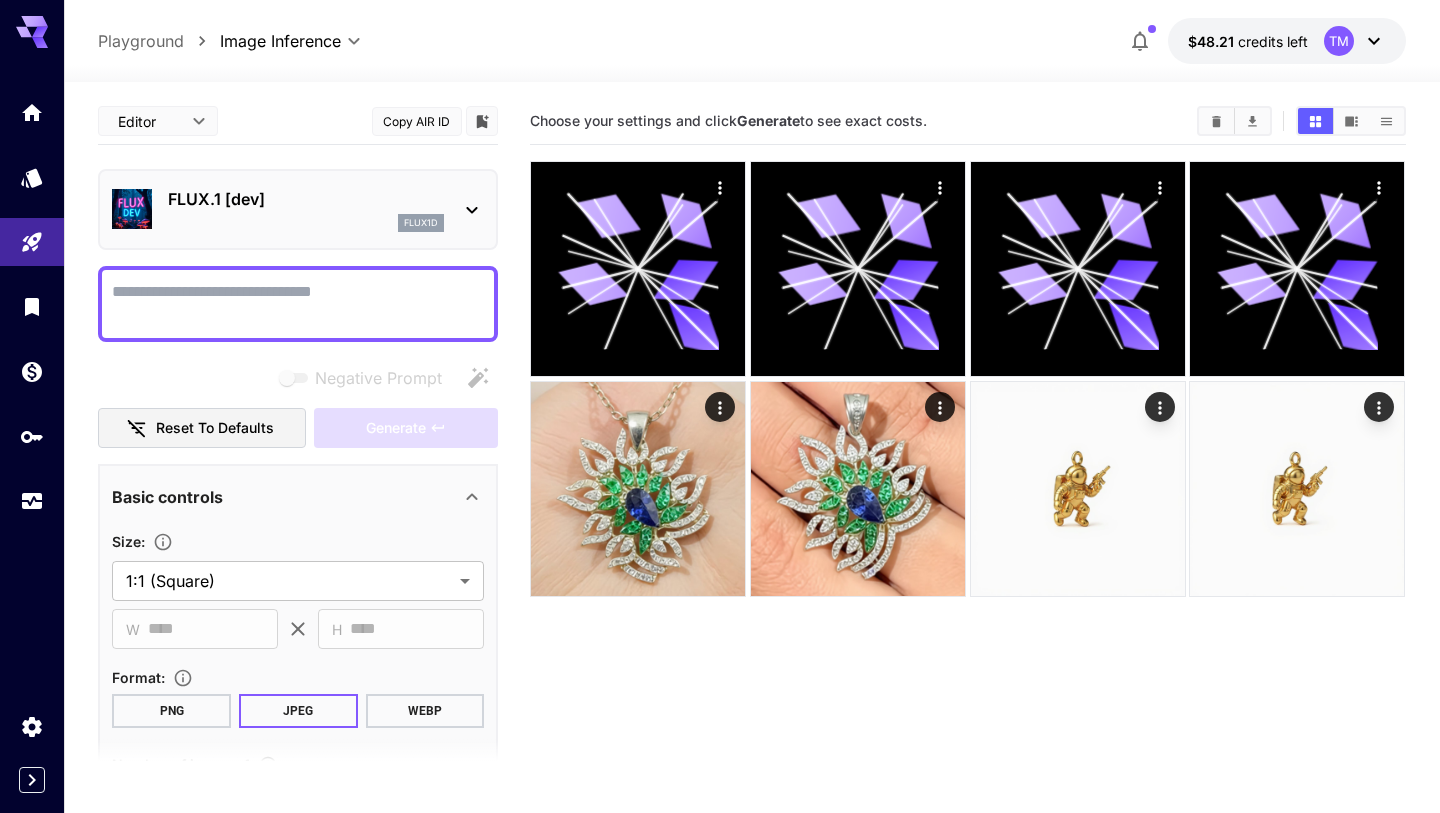 click on "Negative Prompt" at bounding box center (298, 304) 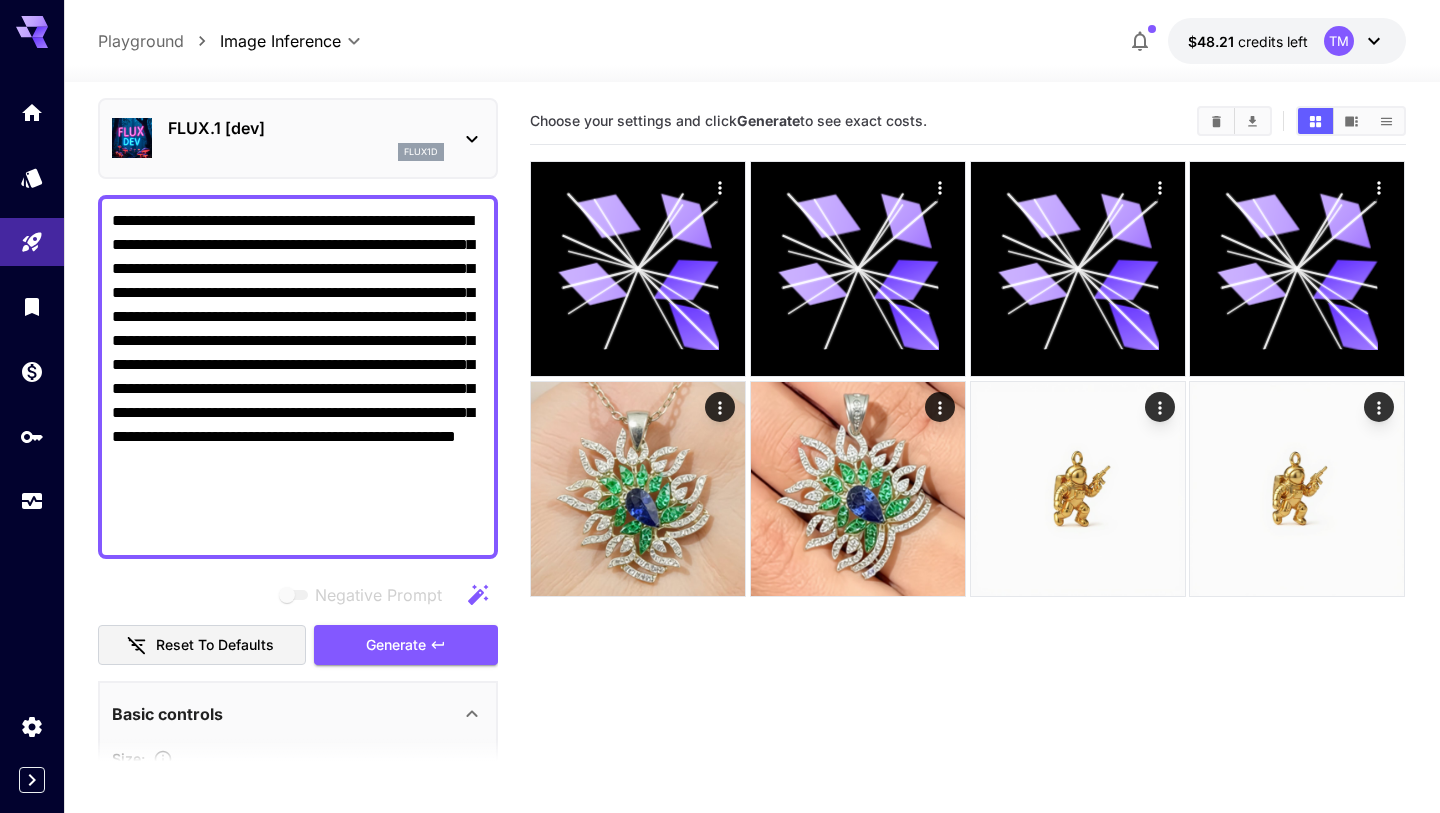 scroll, scrollTop: 73, scrollLeft: 0, axis: vertical 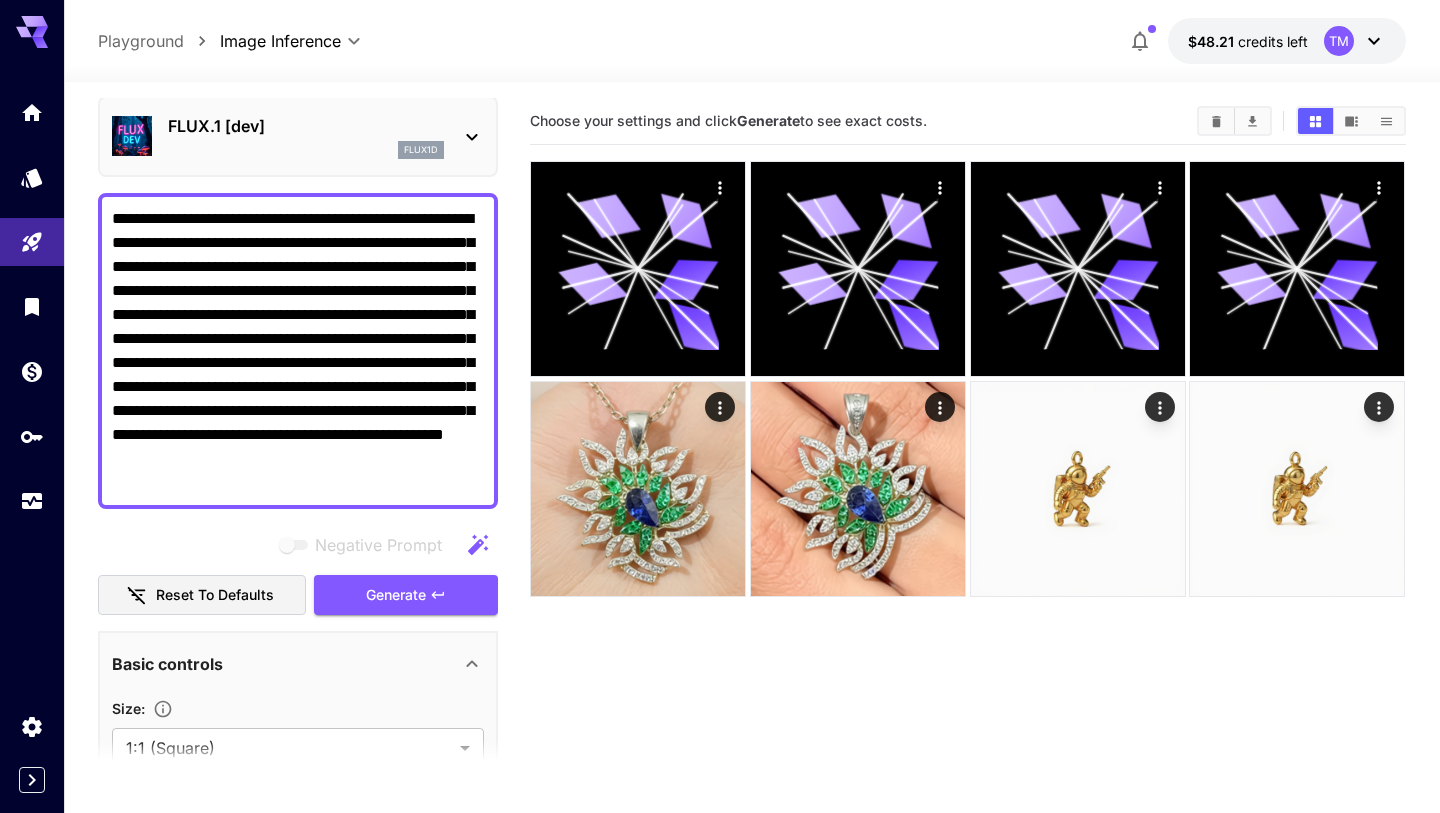 drag, startPoint x: 199, startPoint y: 337, endPoint x: 112, endPoint y: 311, distance: 90.80198 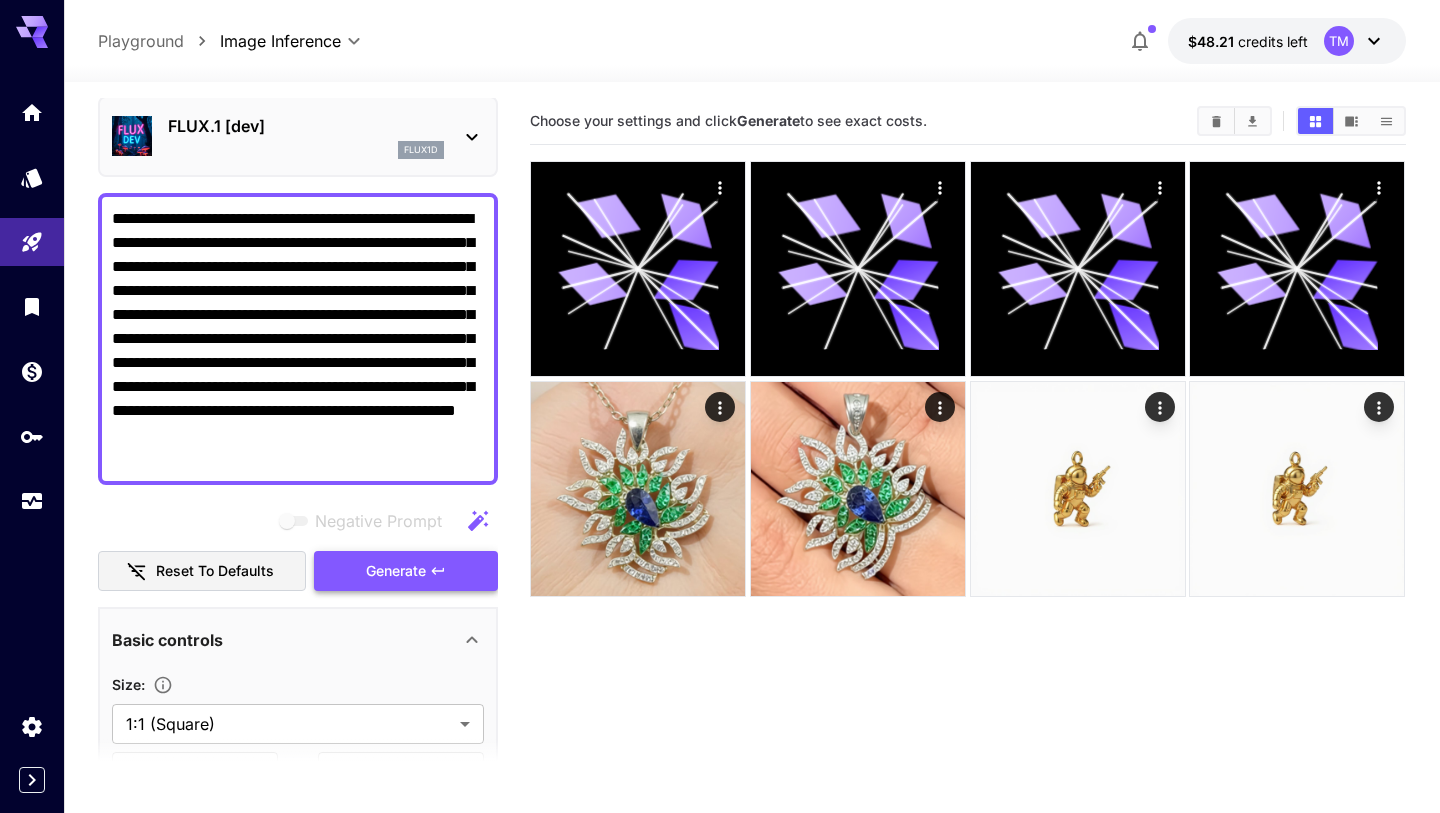 type on "**********" 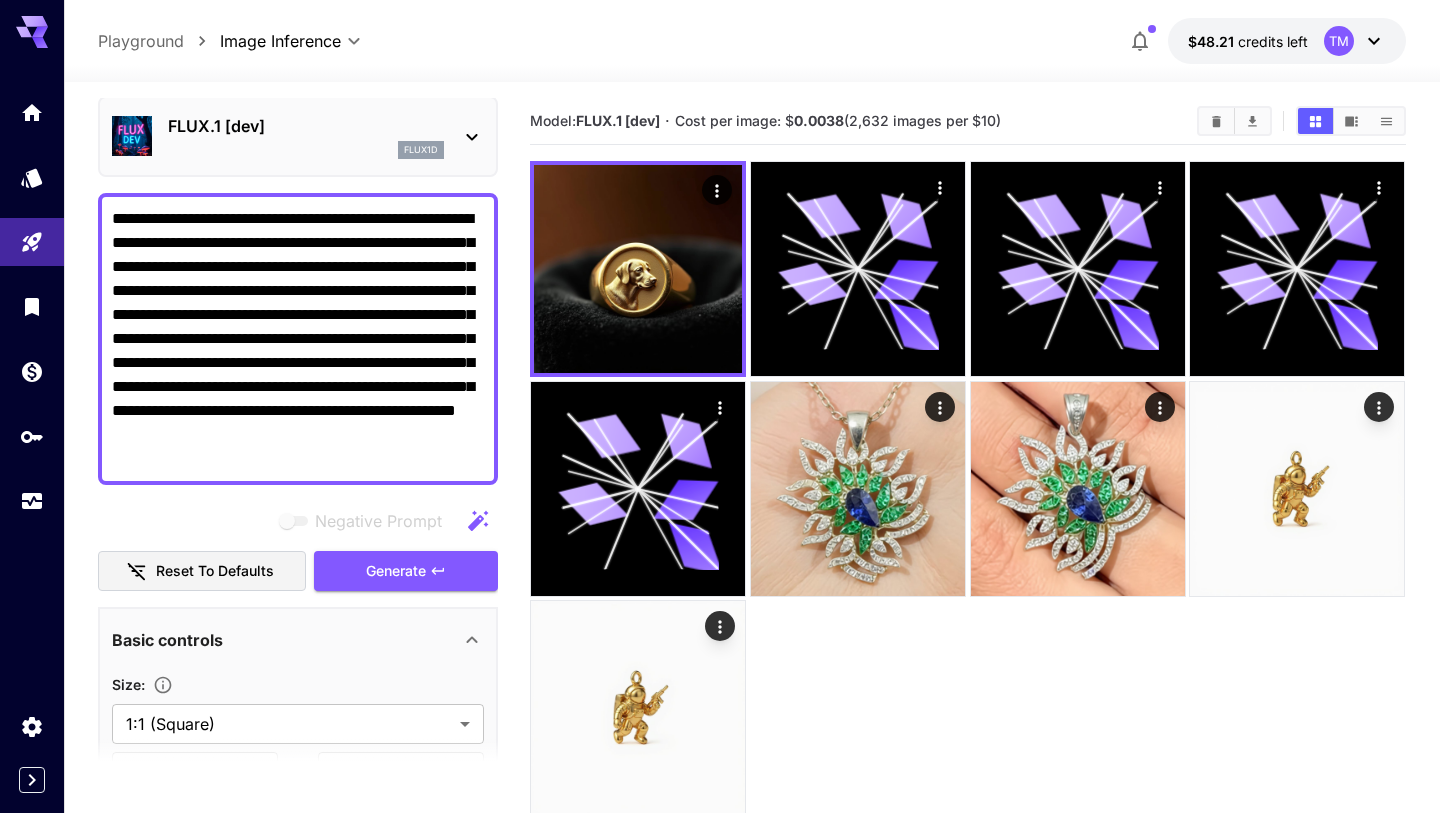type 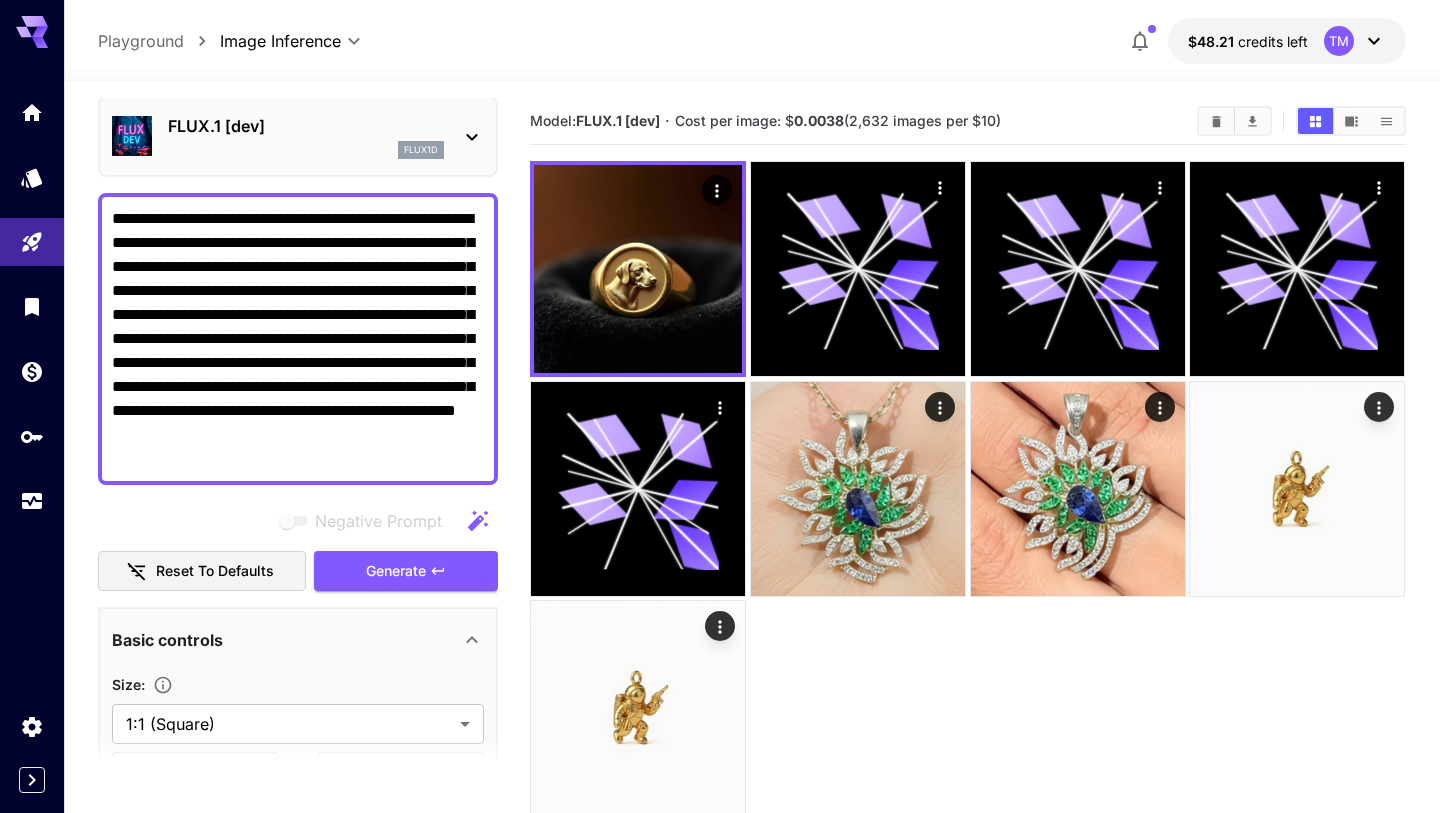 click on "**********" at bounding box center [298, 339] 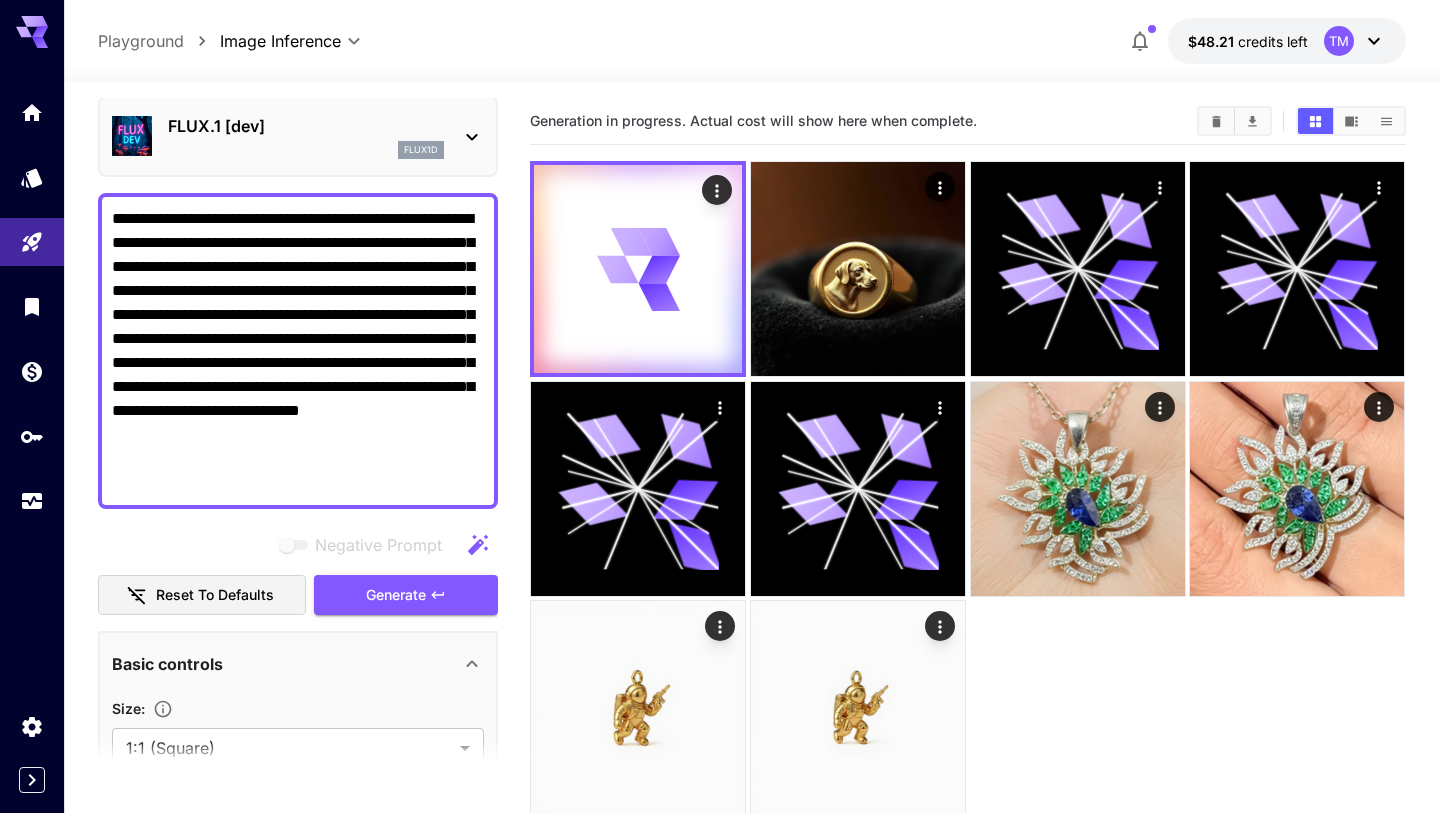 click at bounding box center (752, 70) 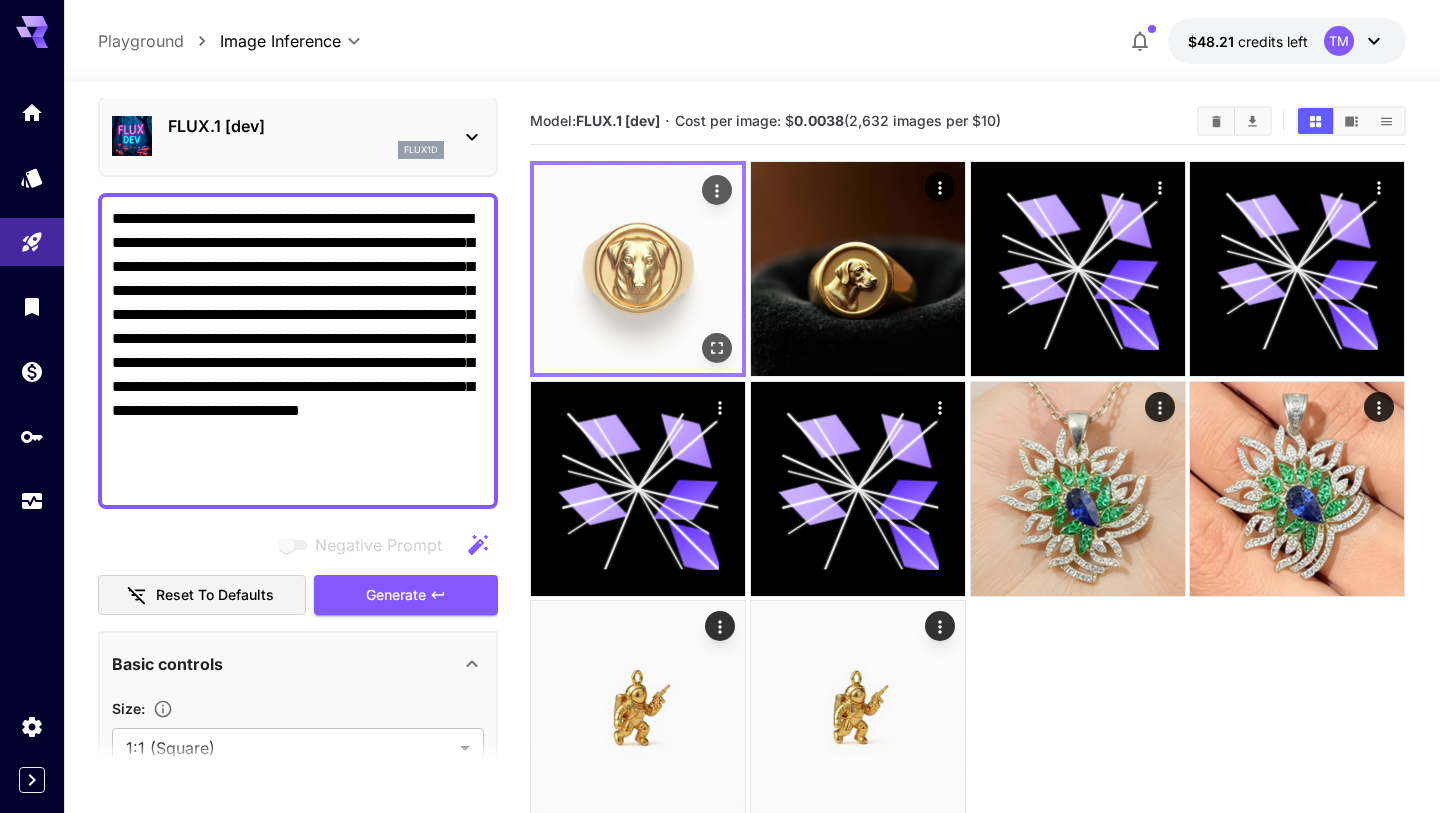 click at bounding box center [638, 269] 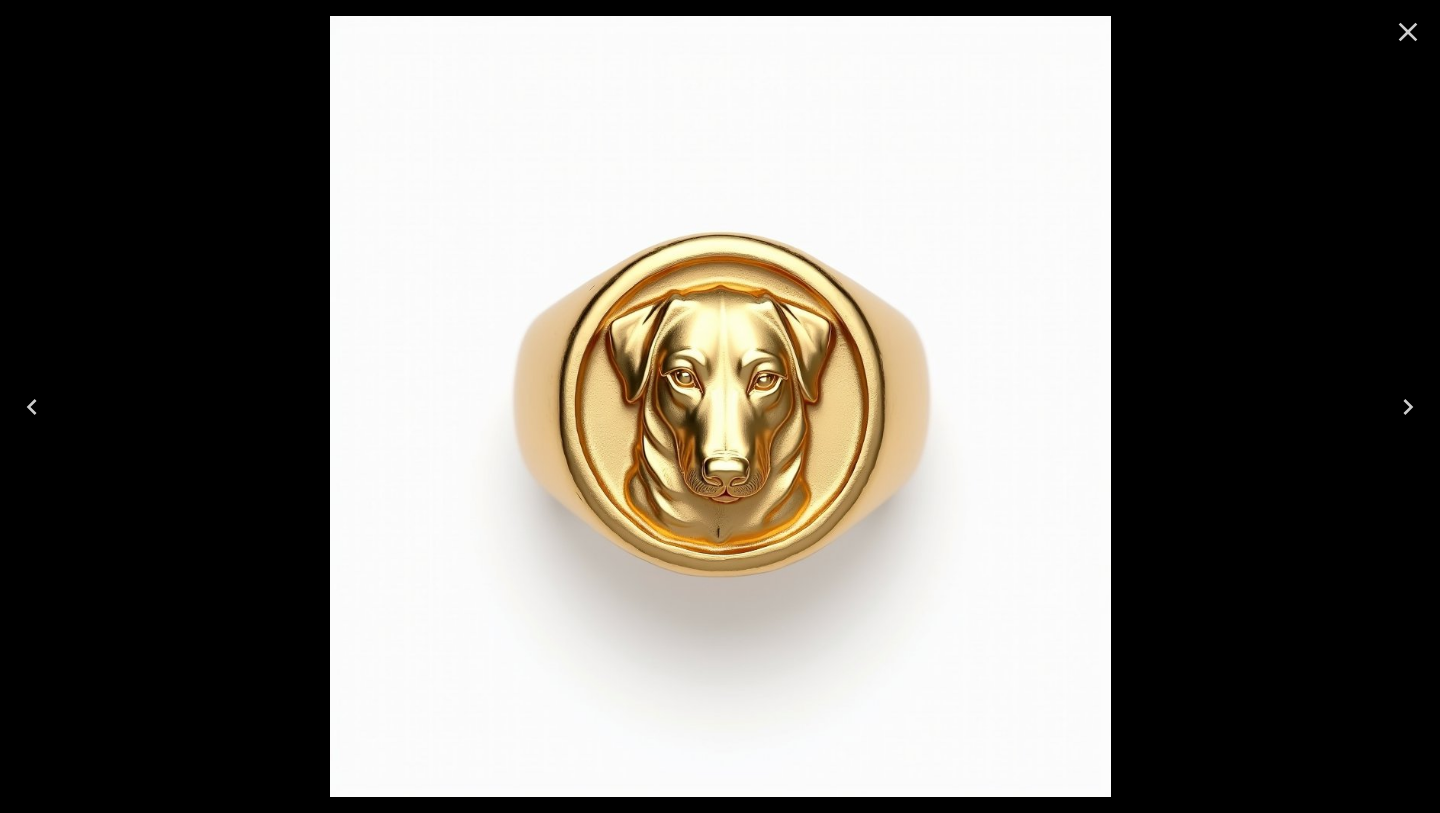 click 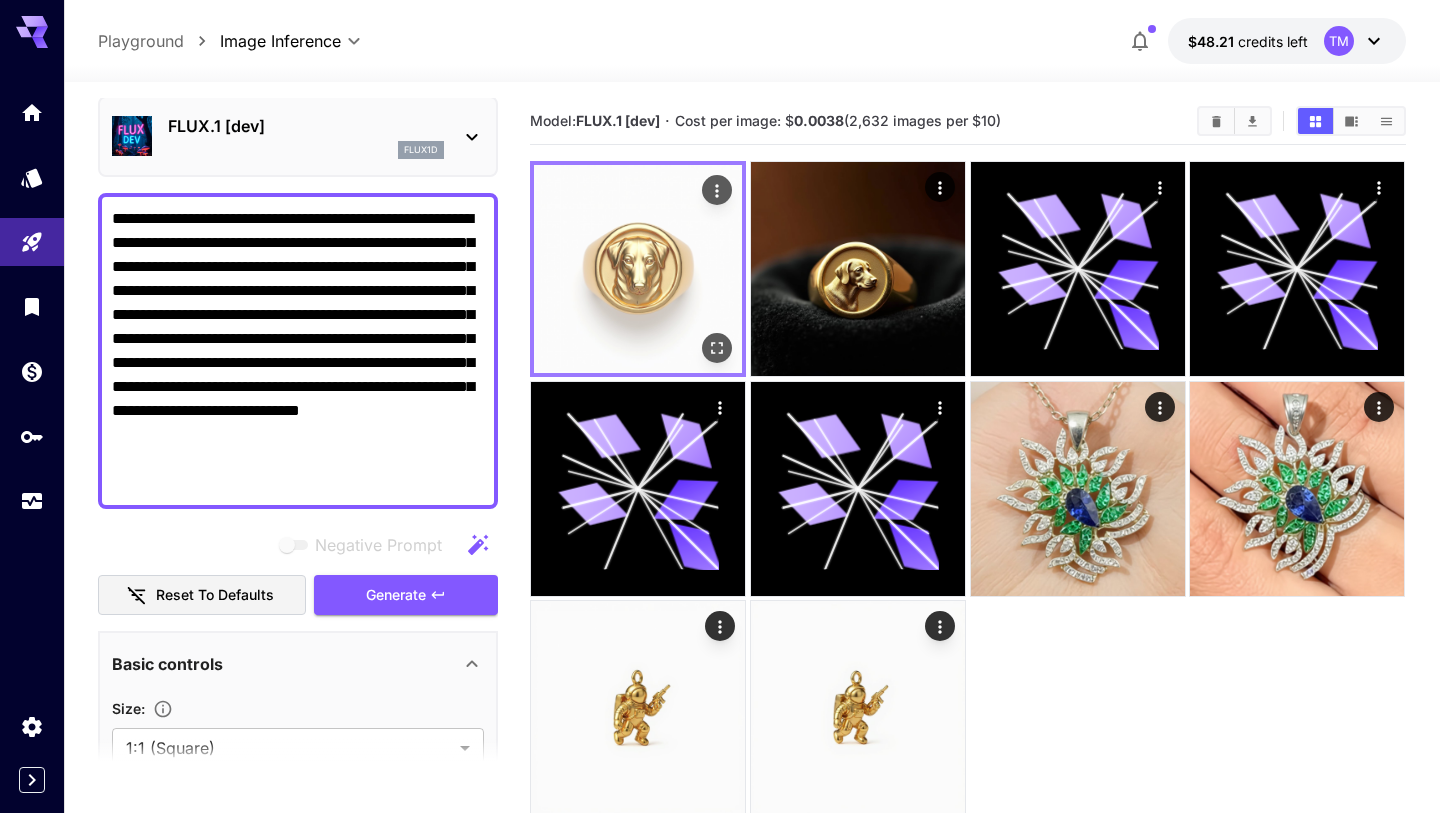 click at bounding box center (638, 269) 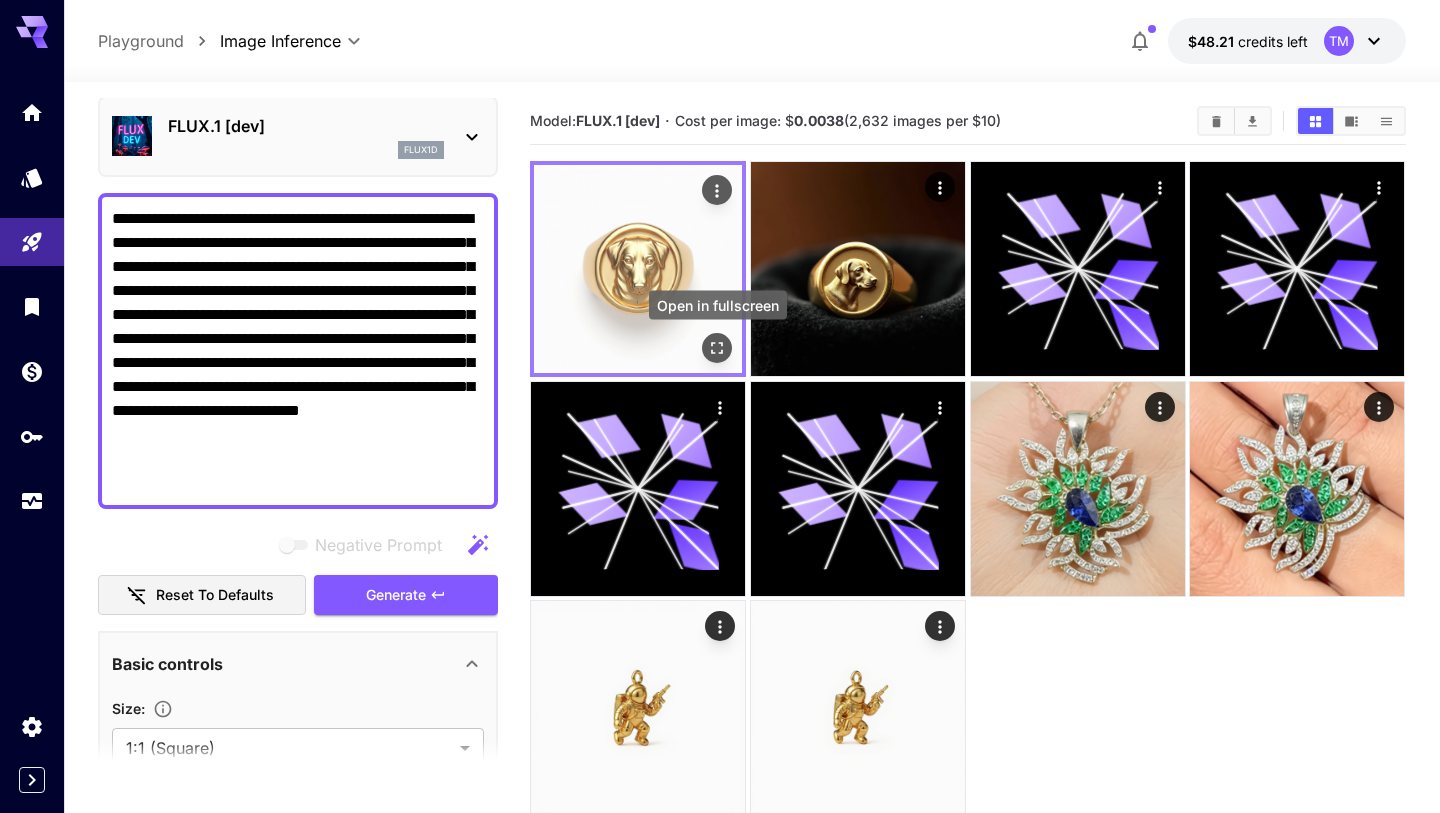 click 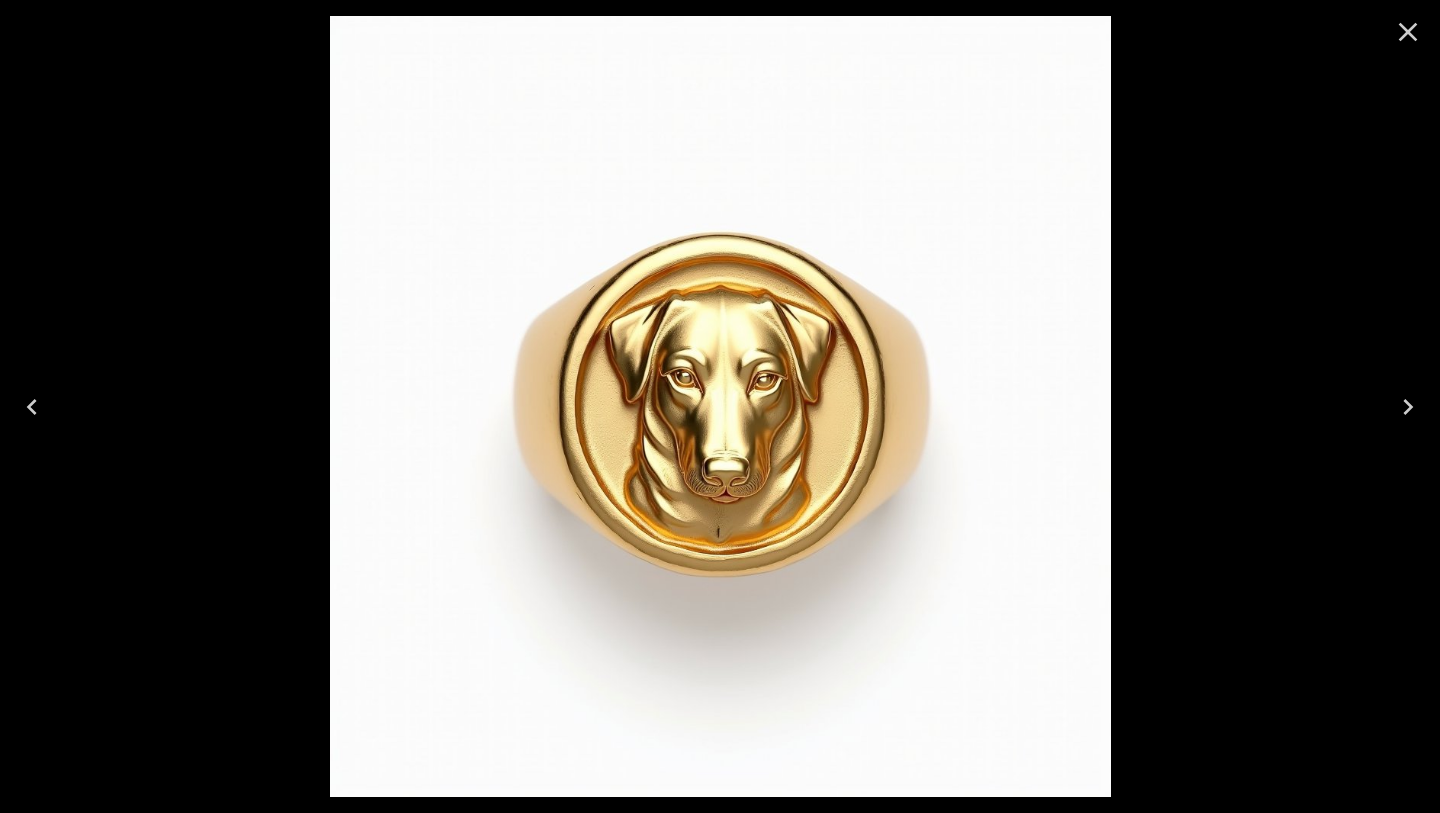 click 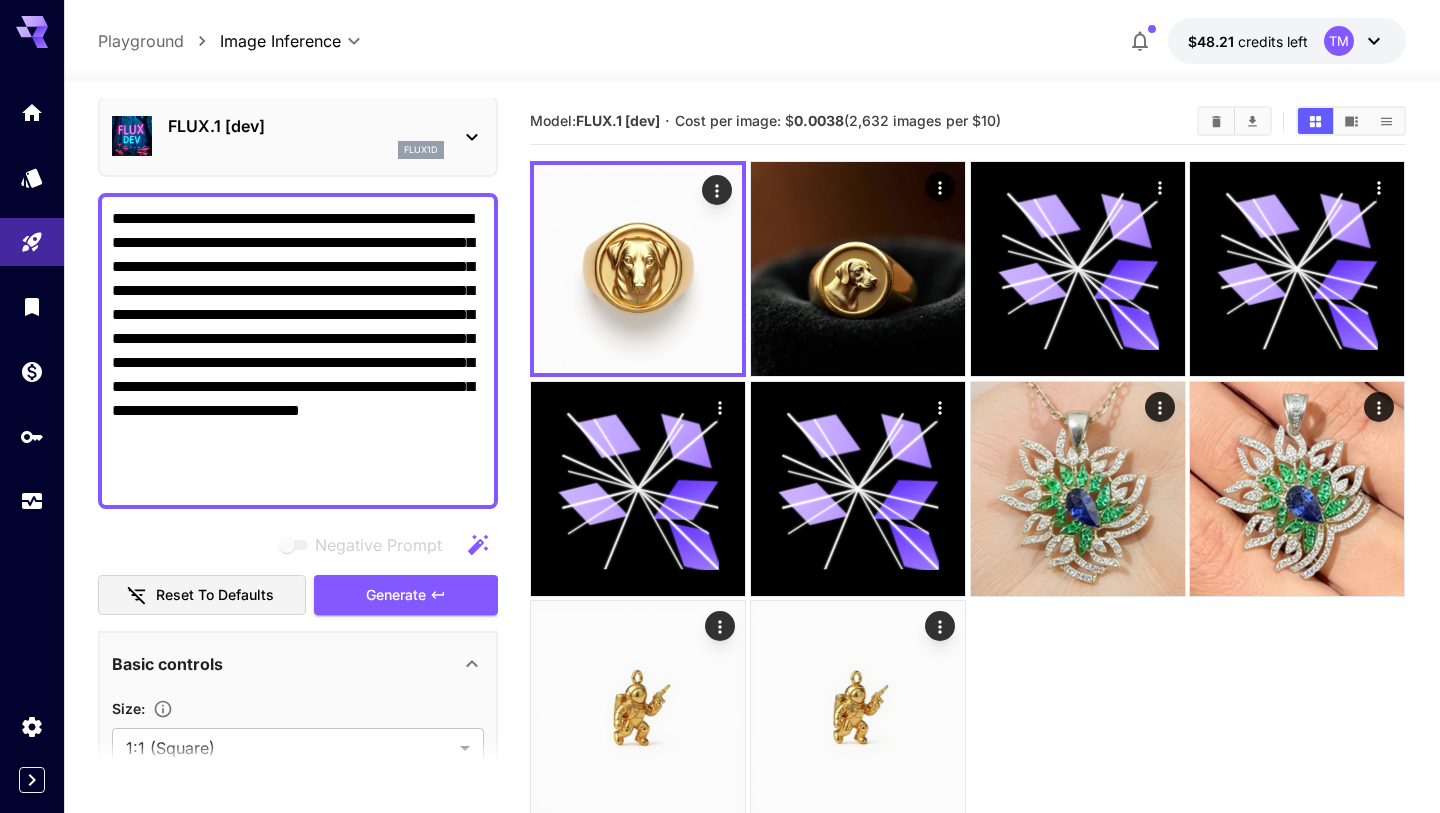 click on "**********" at bounding box center (298, 351) 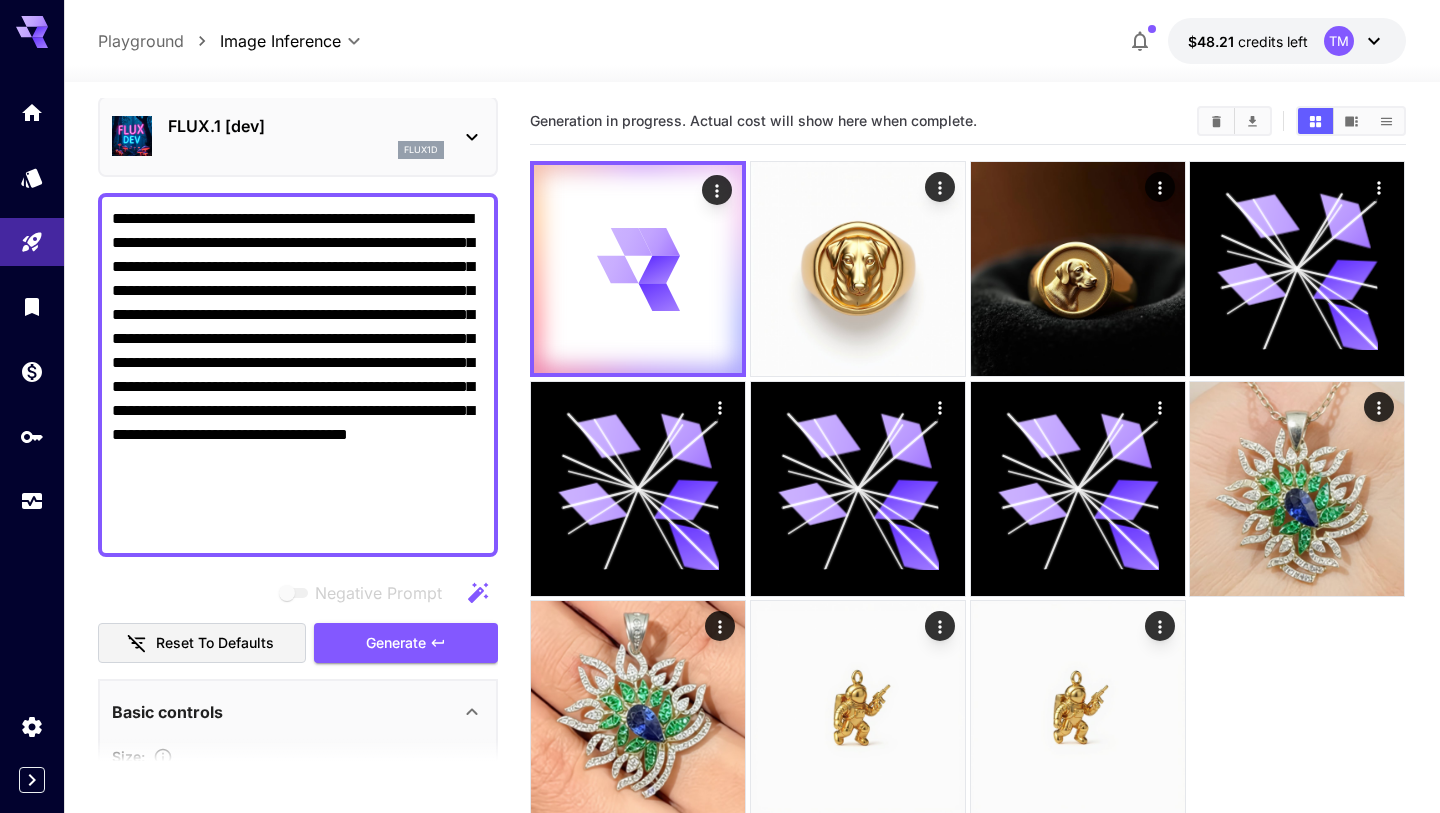 type on "**********" 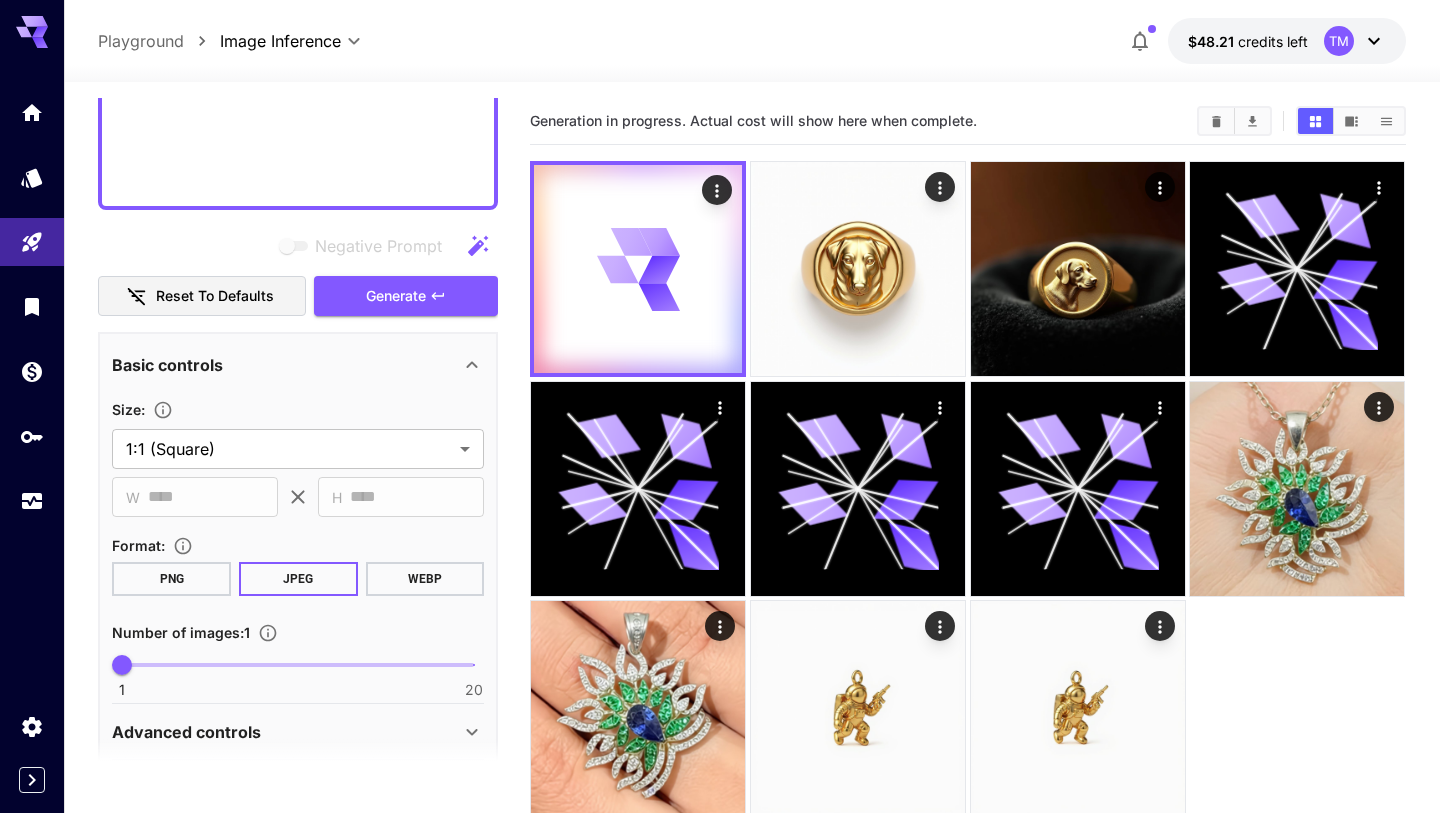 scroll, scrollTop: 481, scrollLeft: 0, axis: vertical 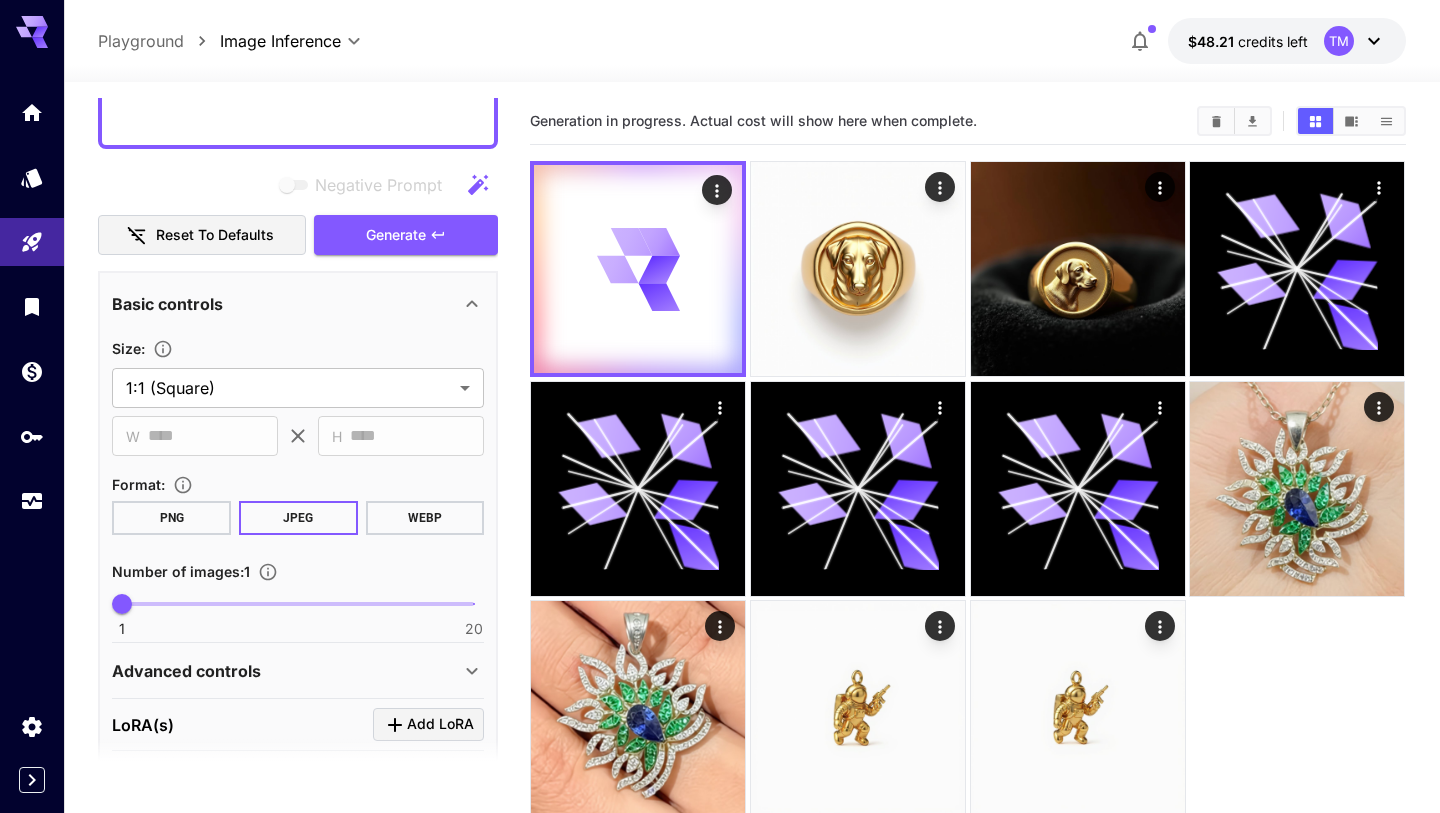 click on "1 20 1" at bounding box center [298, 604] 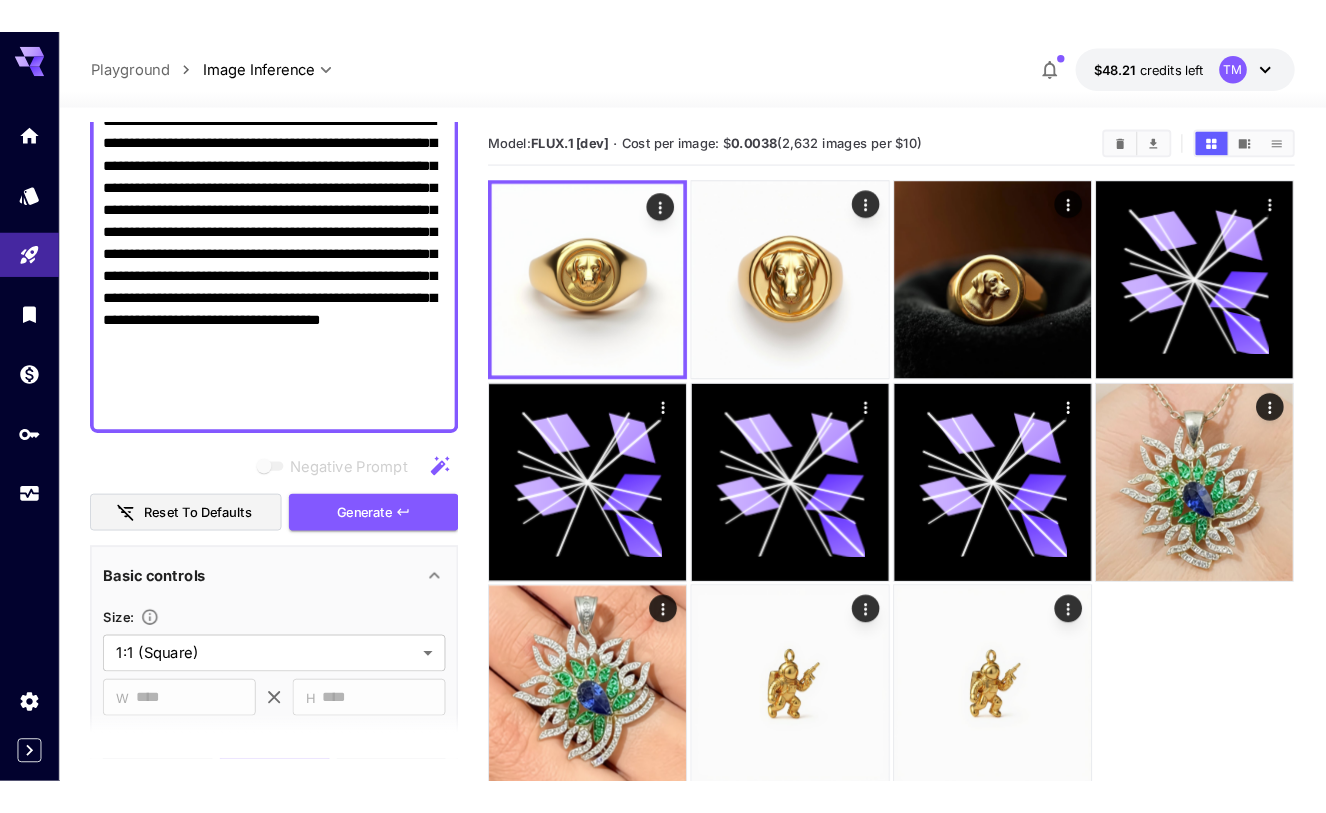 scroll, scrollTop: 0, scrollLeft: 0, axis: both 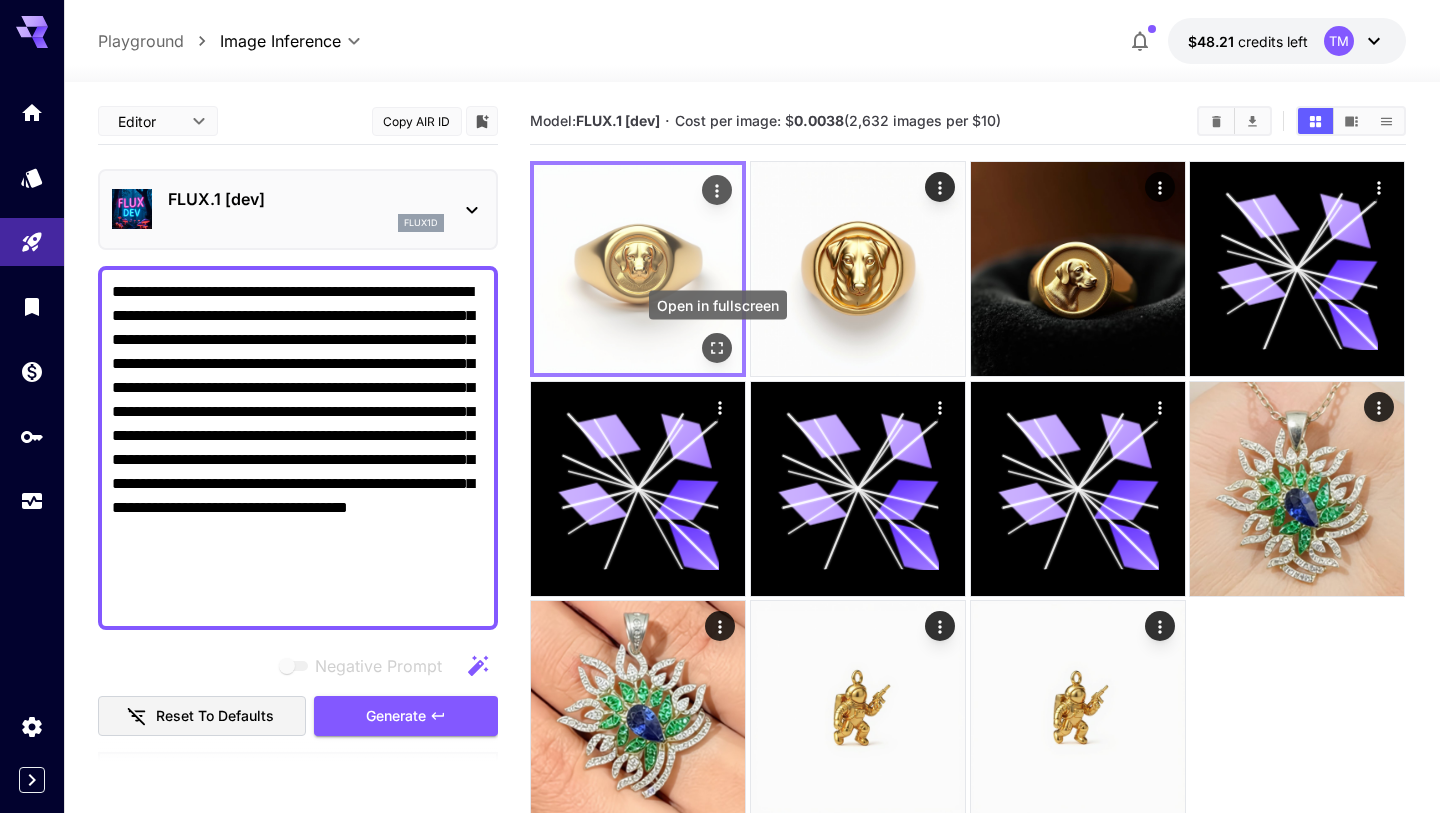 click 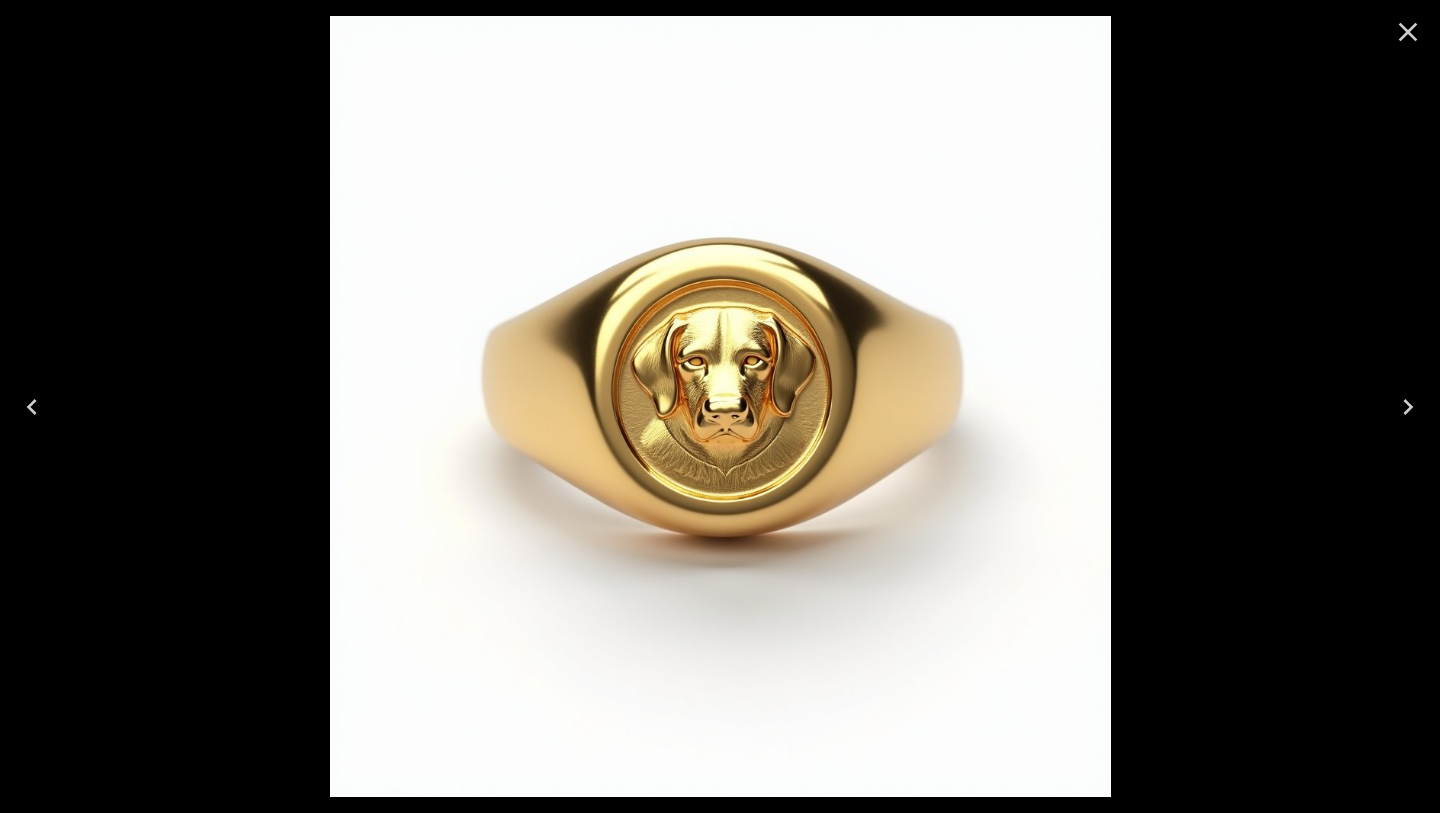 click 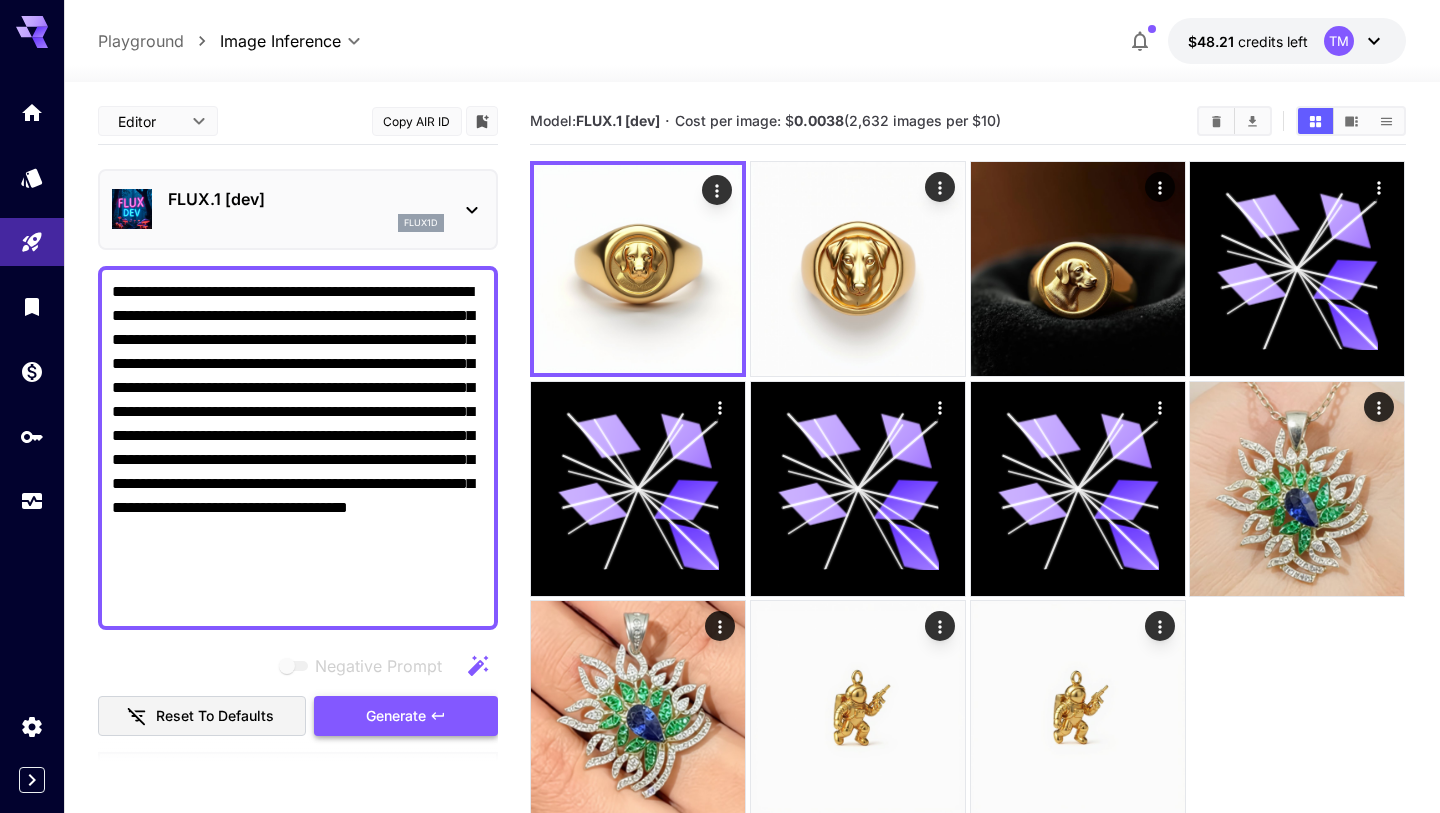 click on "Generate" at bounding box center (406, 716) 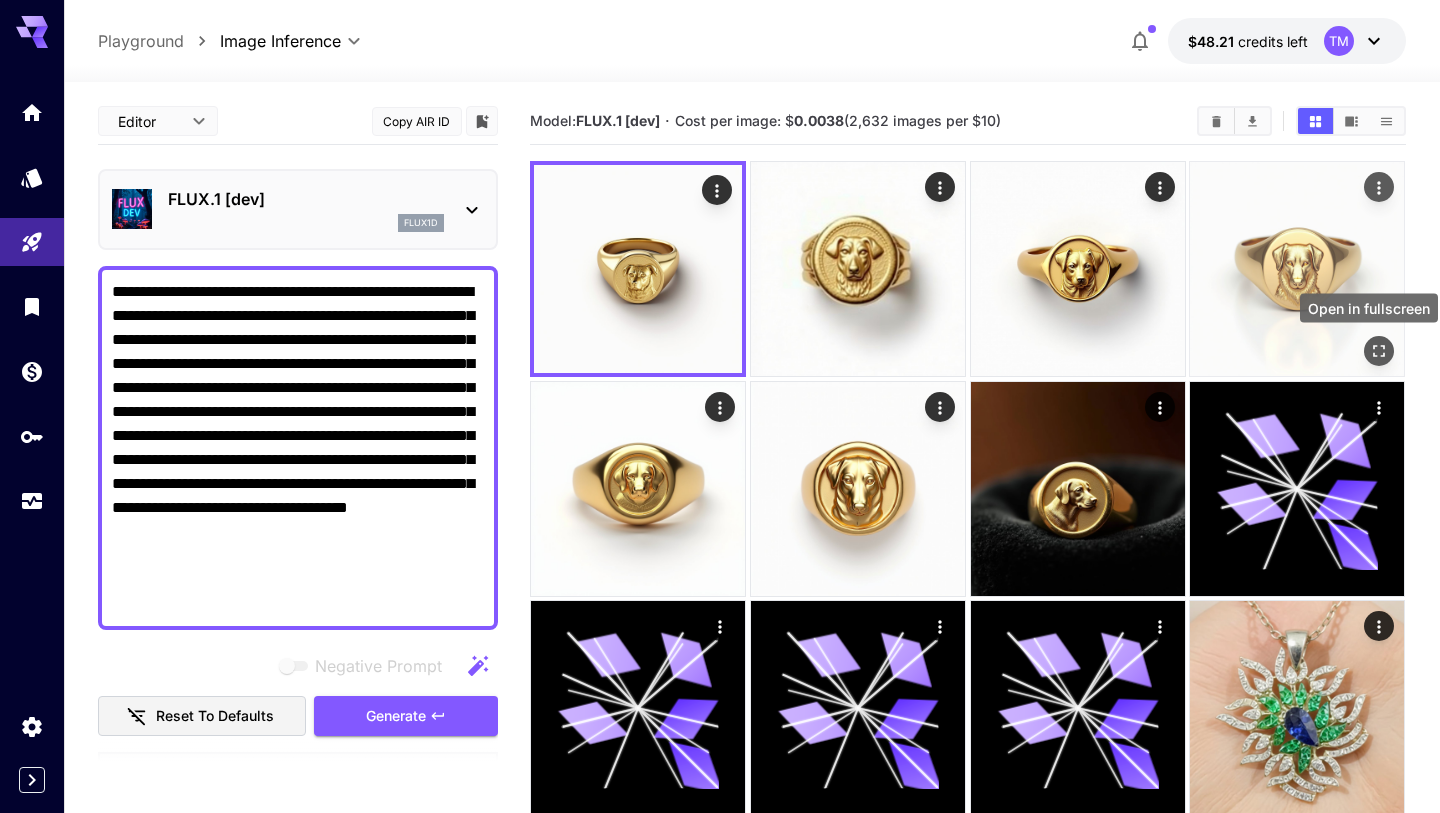click 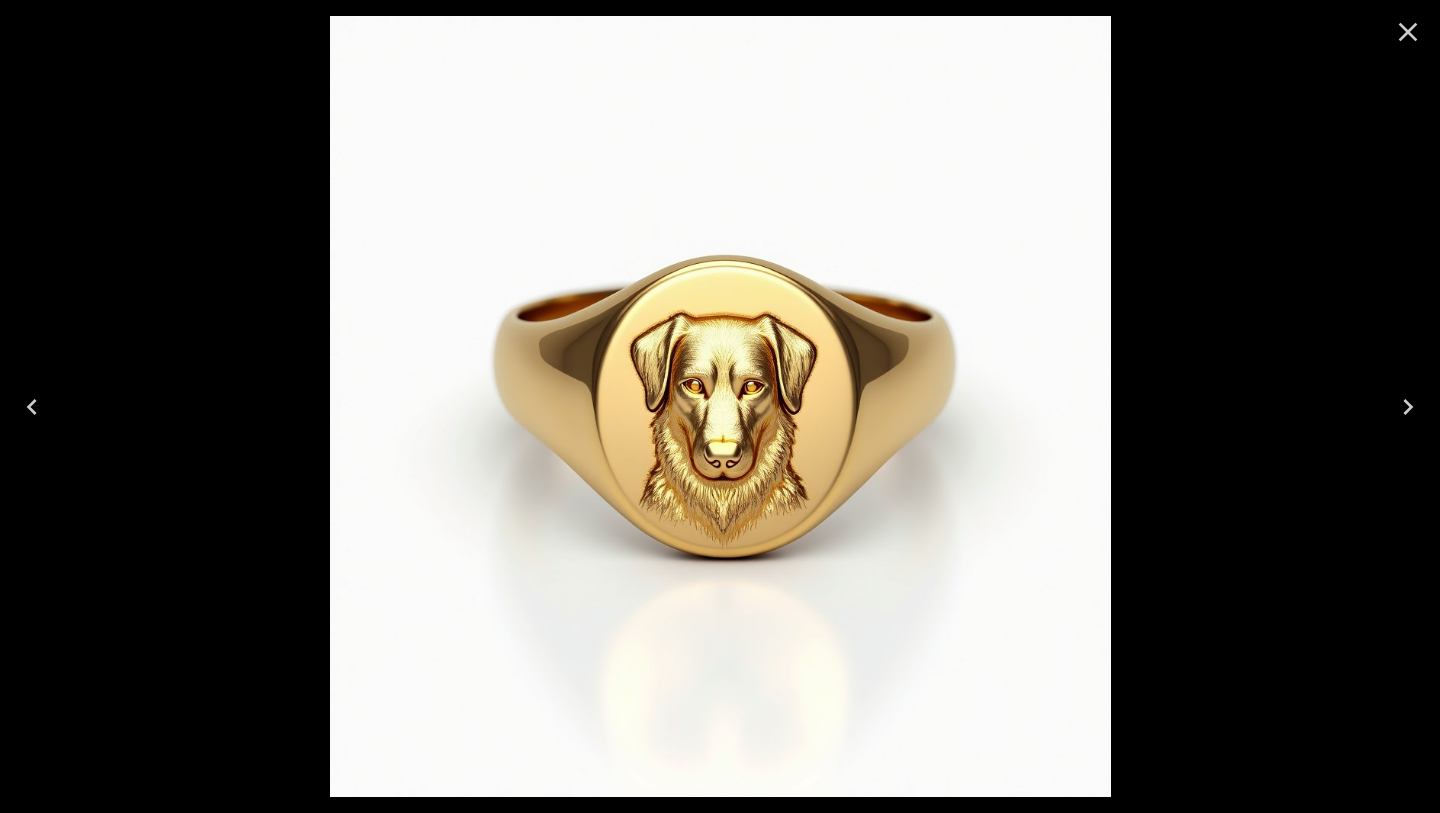 click 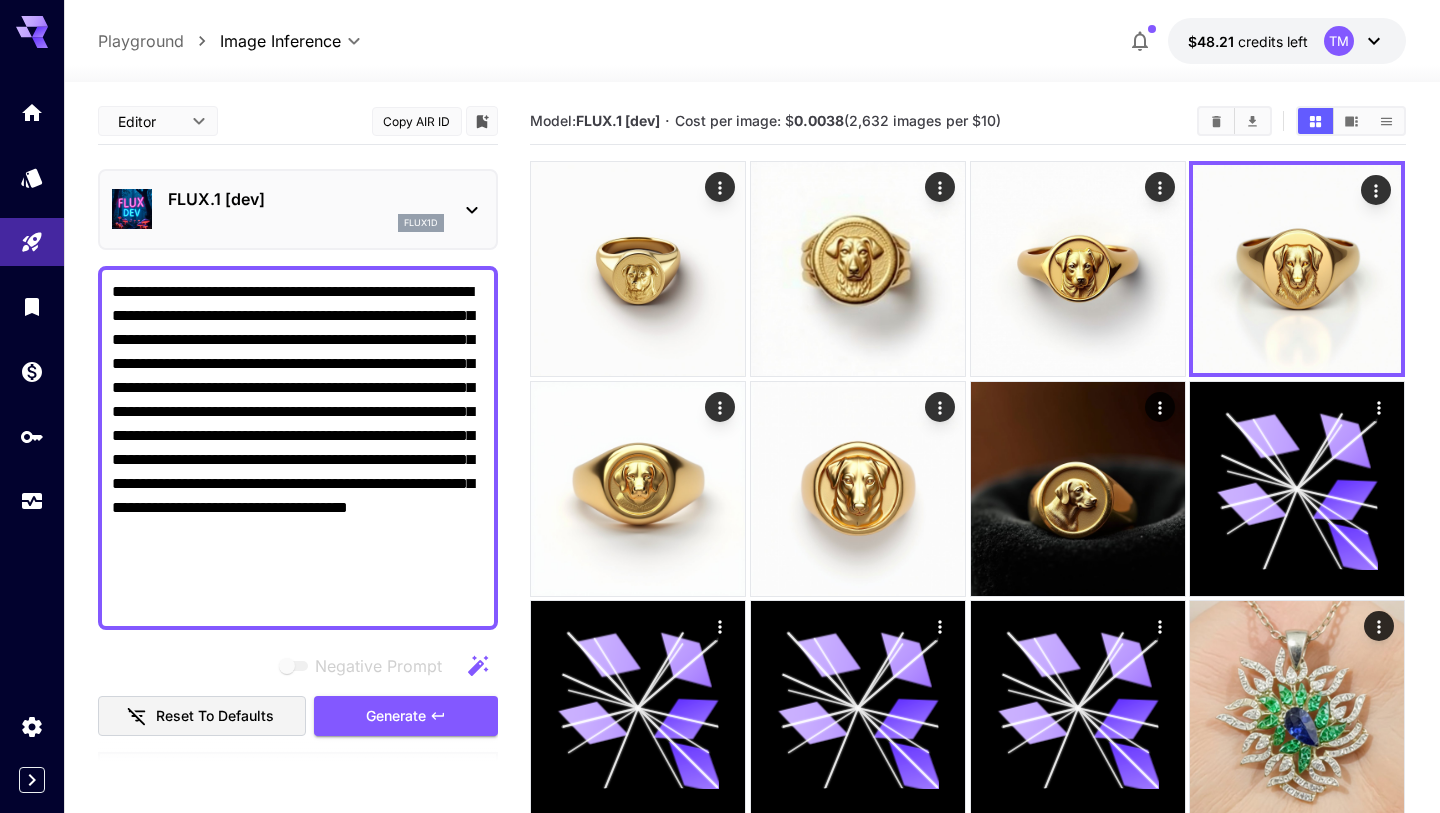 click on "**********" at bounding box center (298, 448) 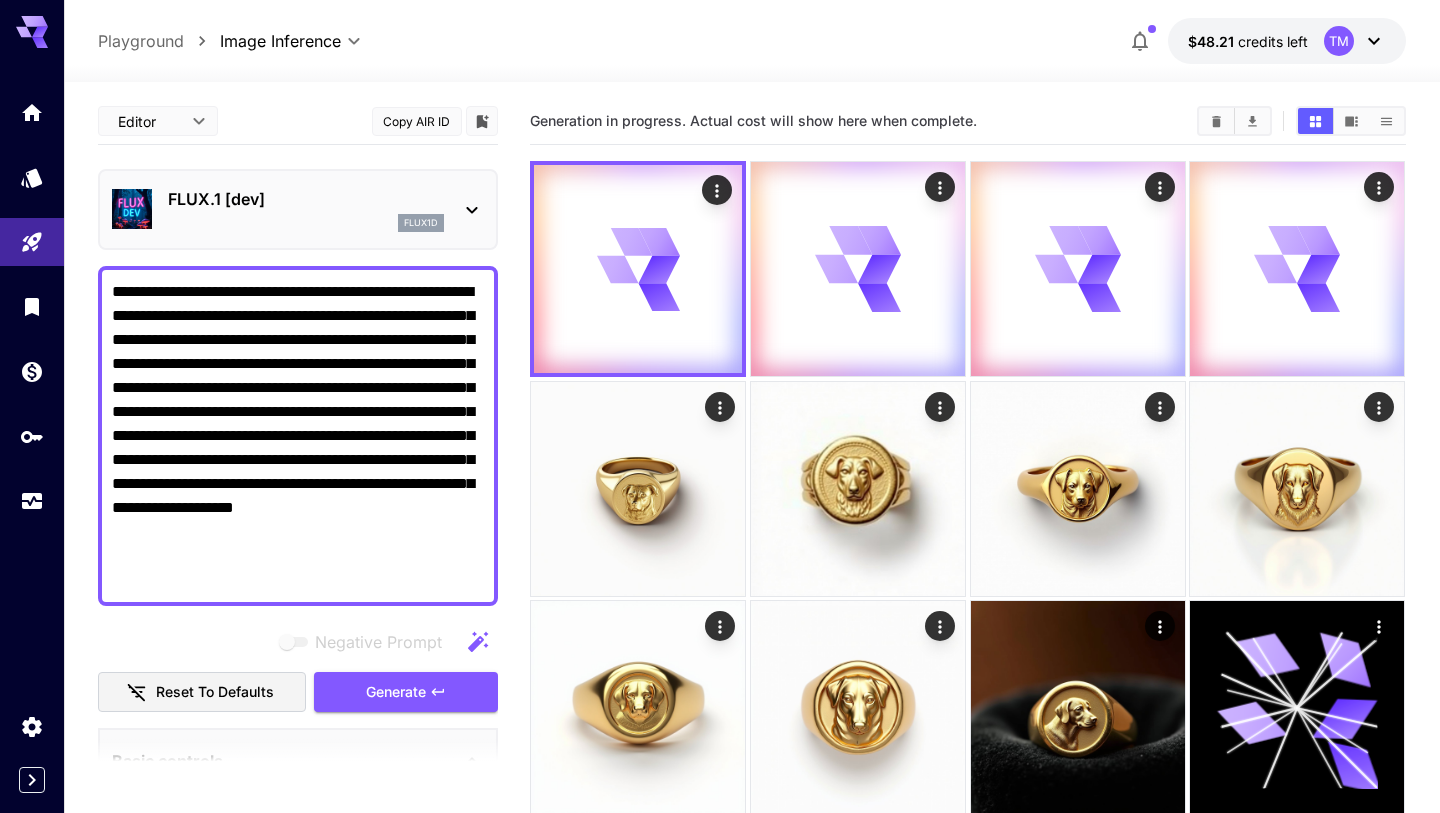 type on "**********" 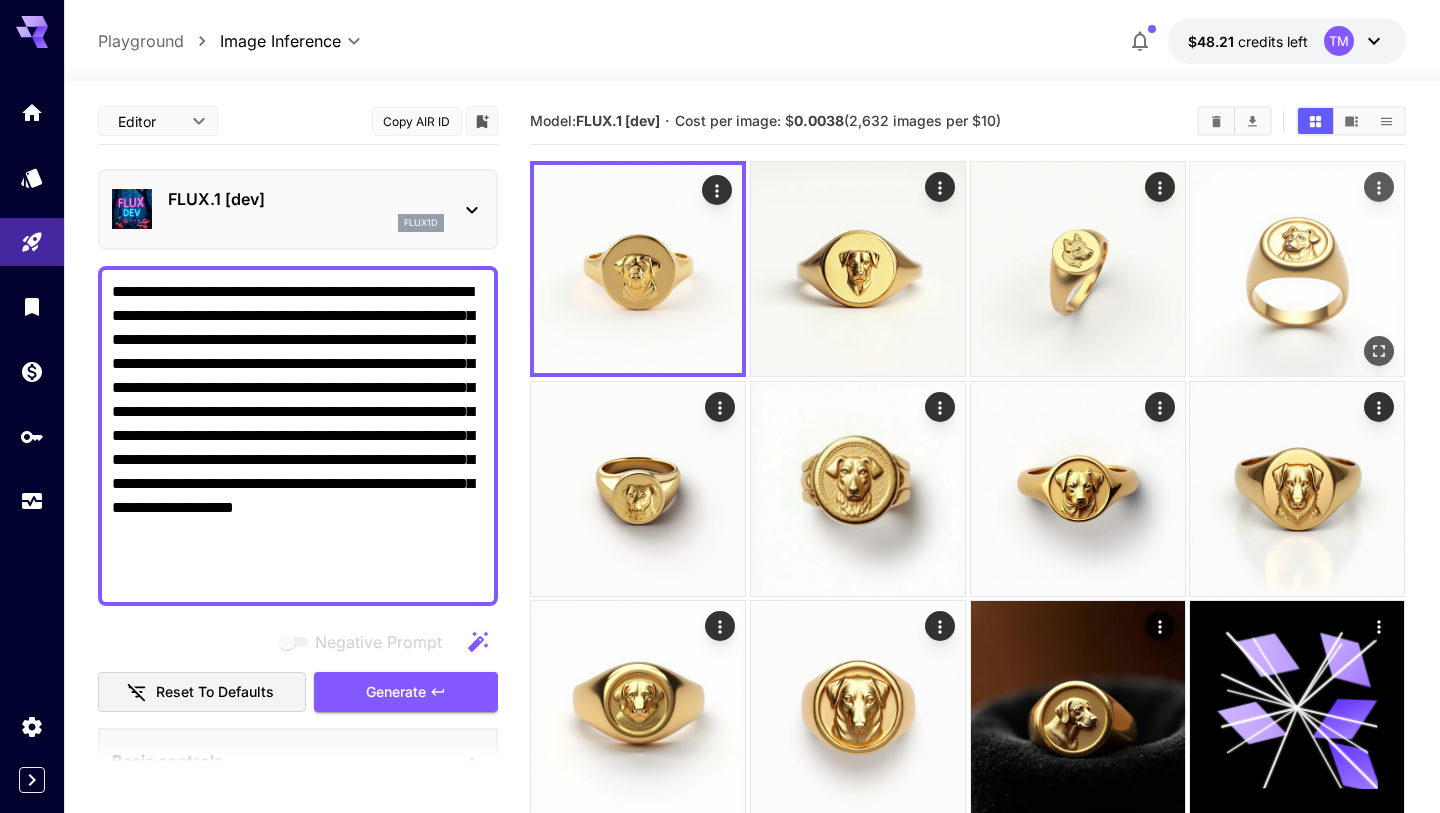 click at bounding box center [1297, 269] 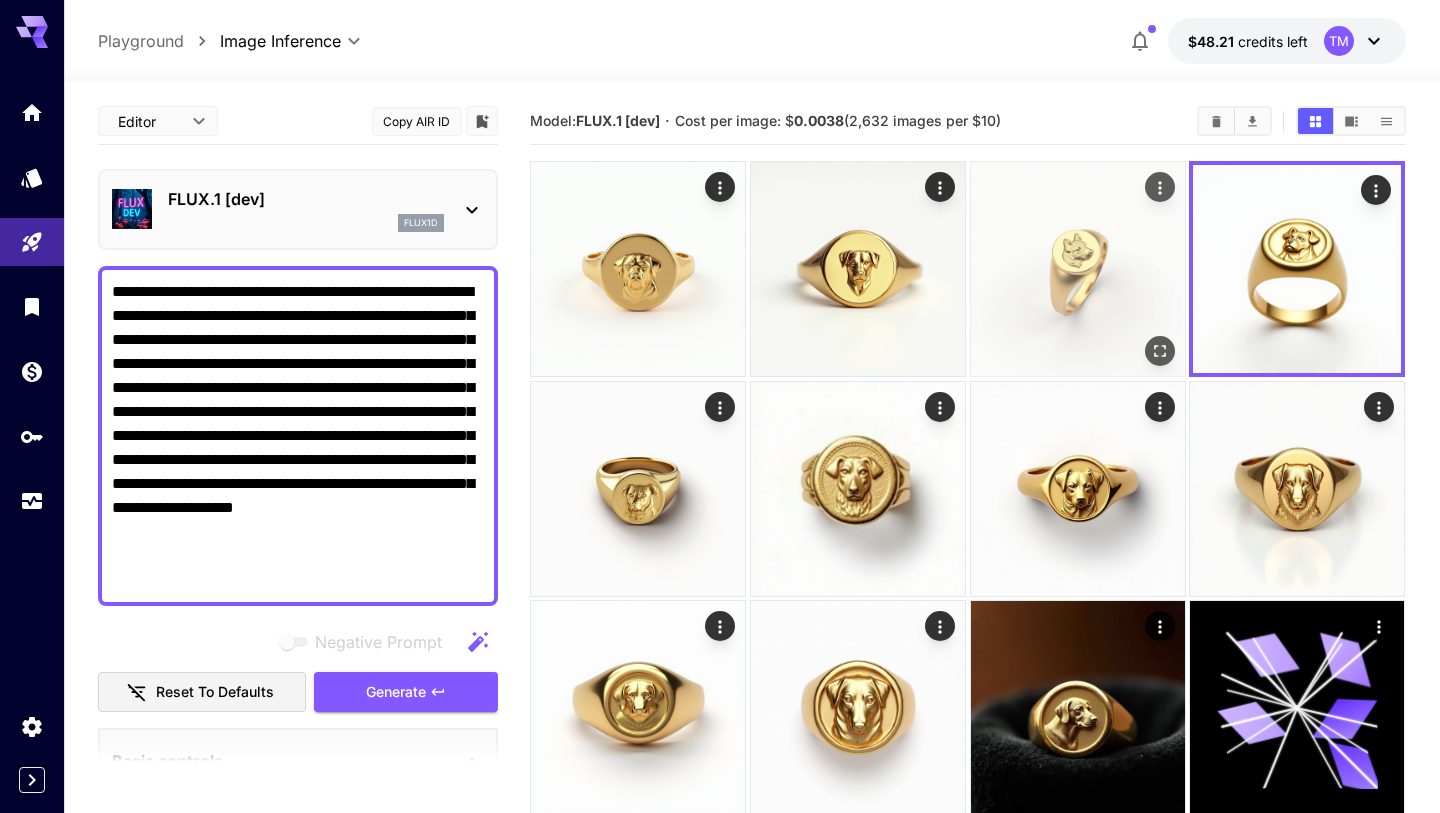 click at bounding box center (1078, 269) 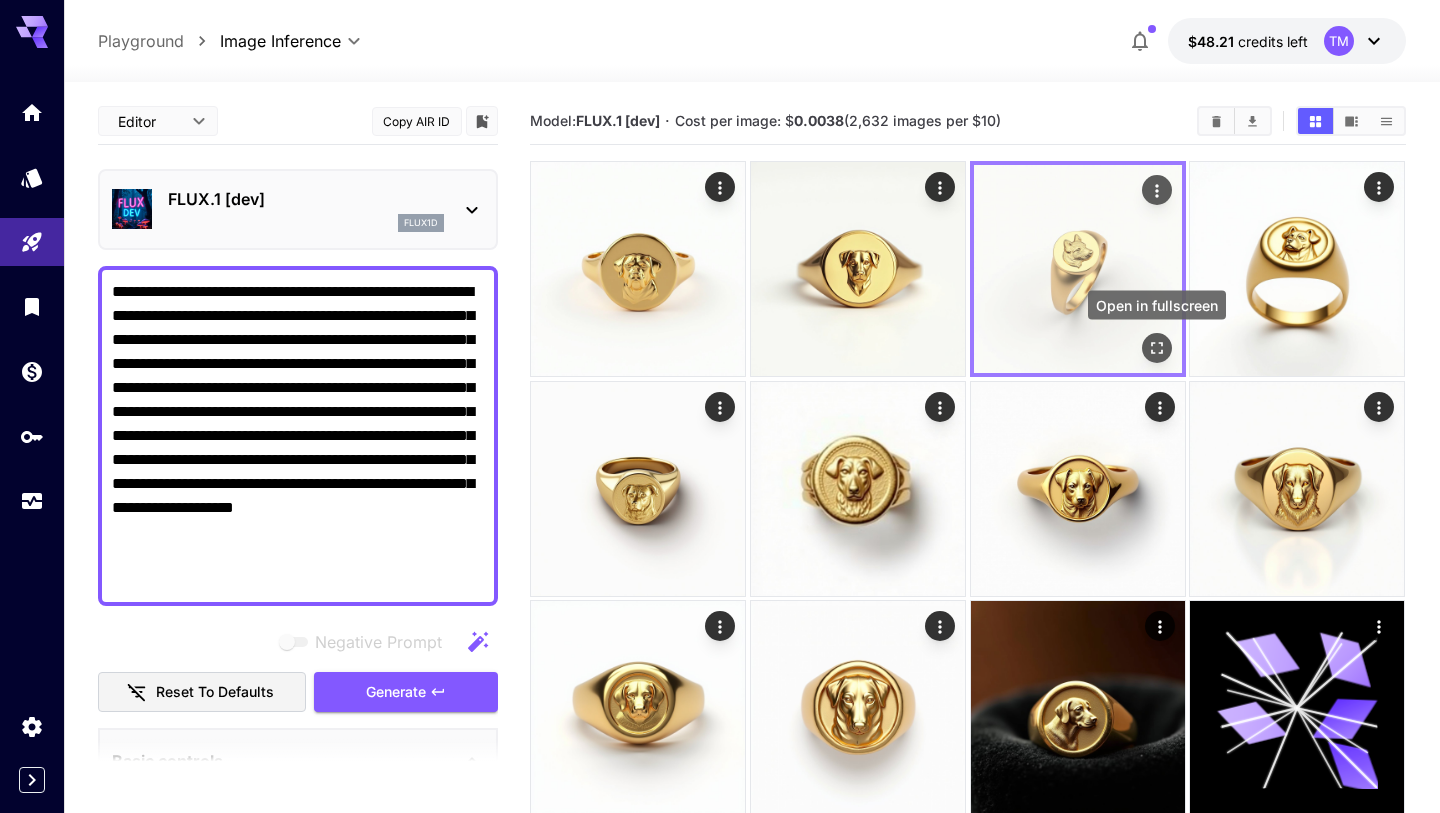 click 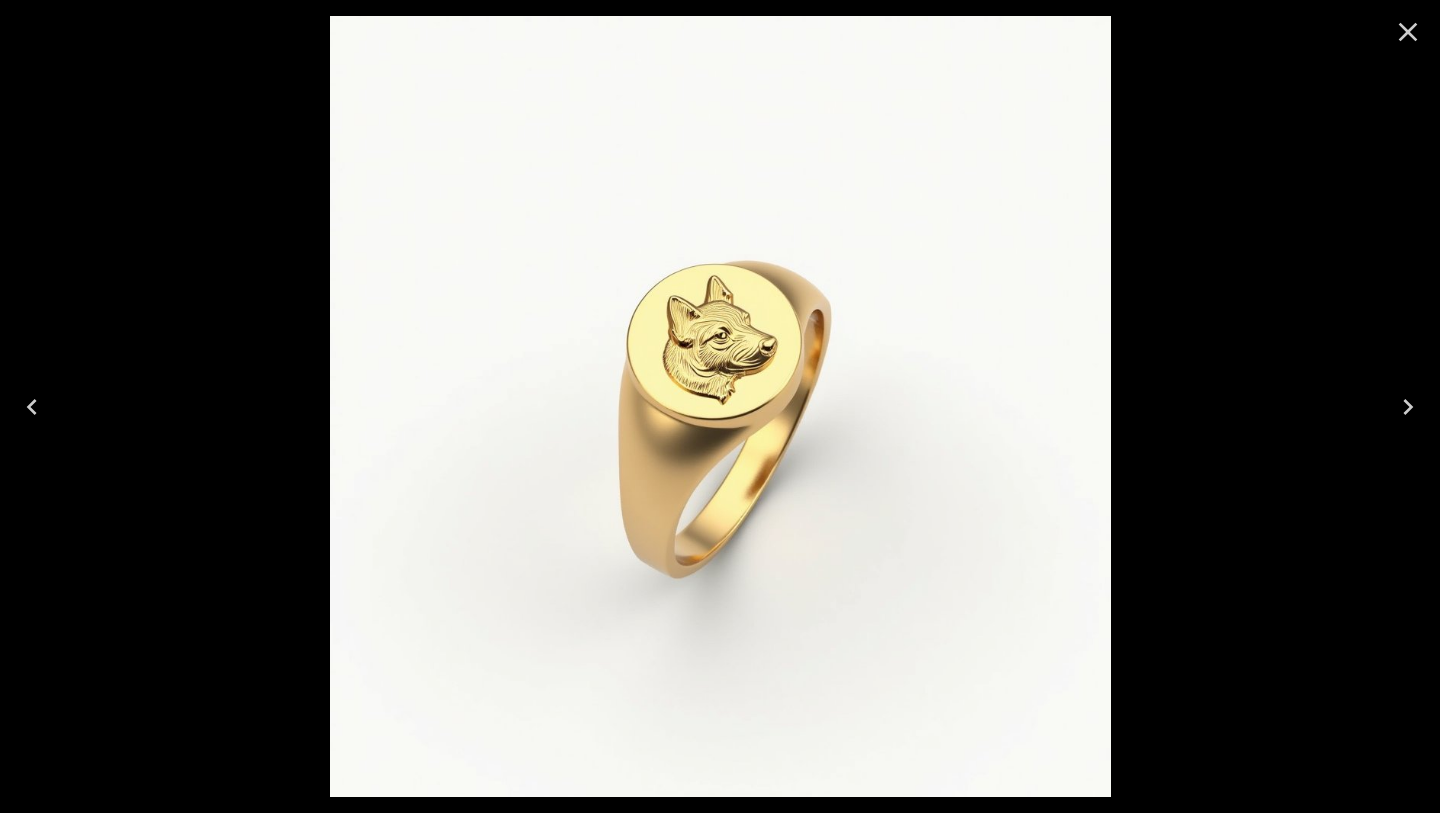 click at bounding box center (720, 406) 